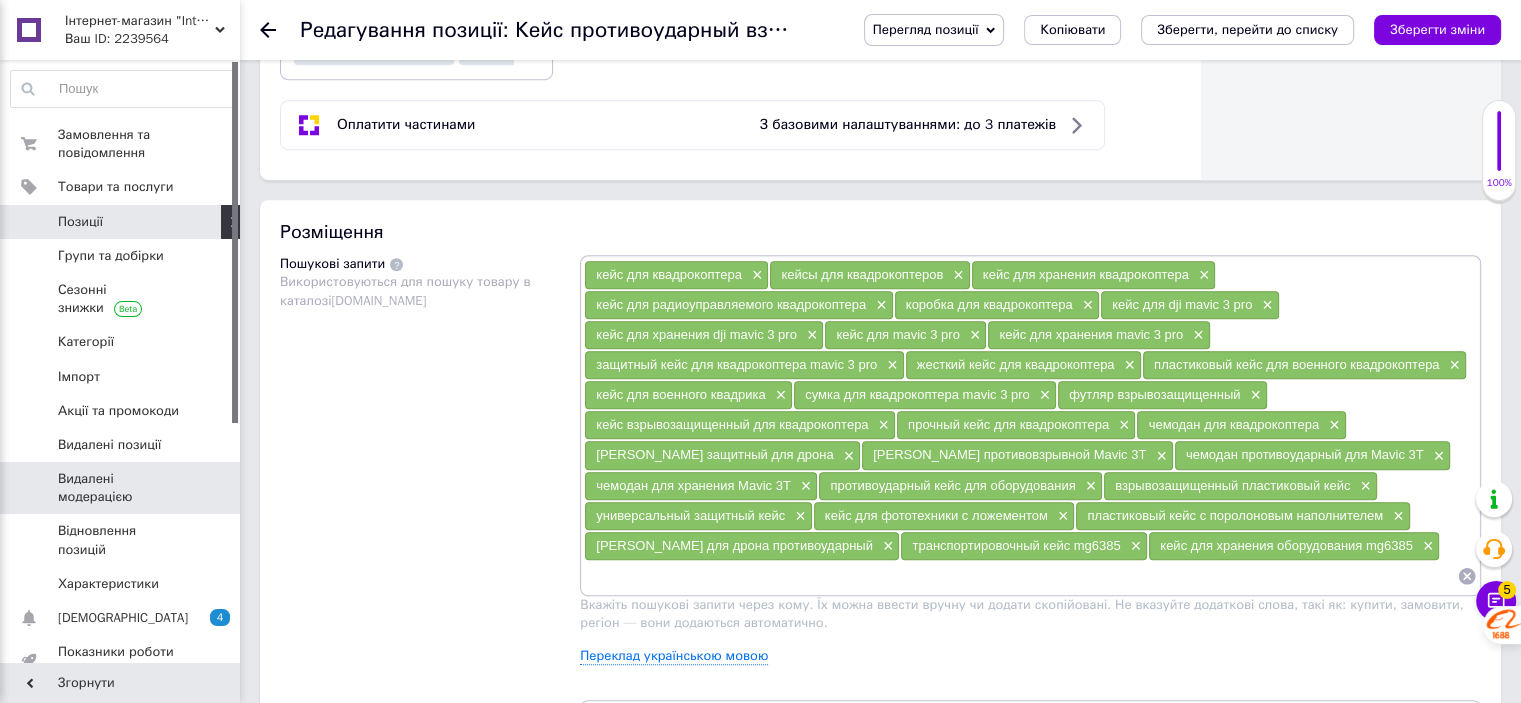 scroll, scrollTop: 900, scrollLeft: 0, axis: vertical 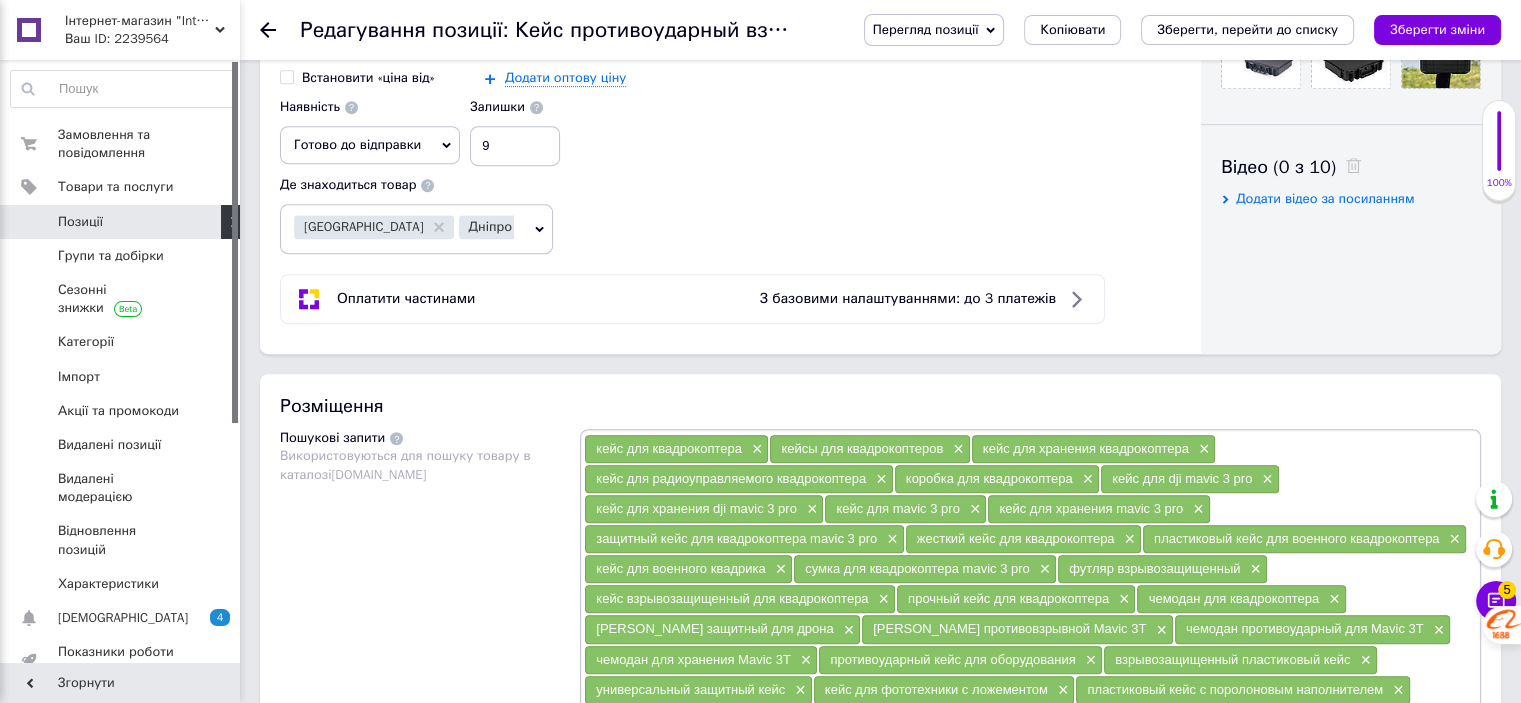 click on "Ваш ID: 2239564" at bounding box center [152, 39] 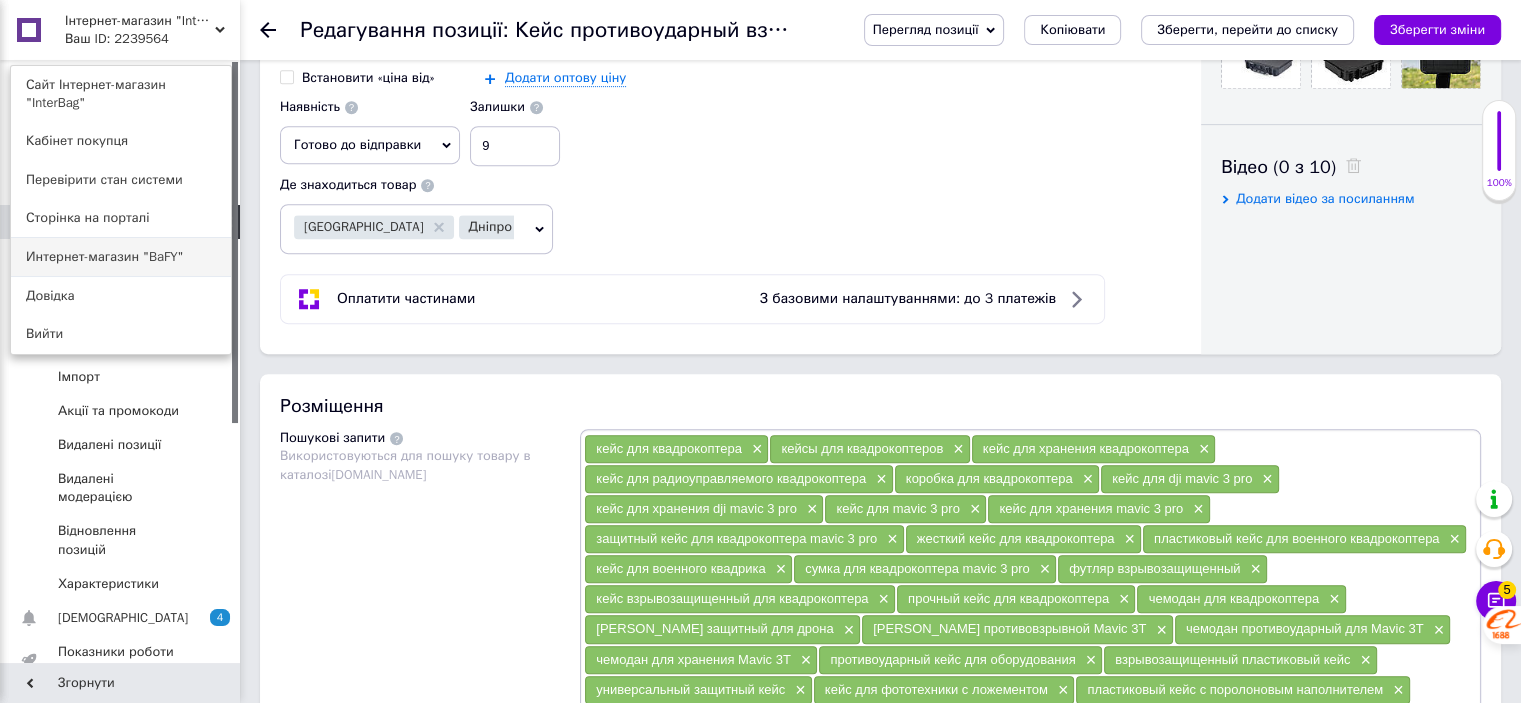 click on "Интернет-магазин  "BaFY"" at bounding box center [121, 257] 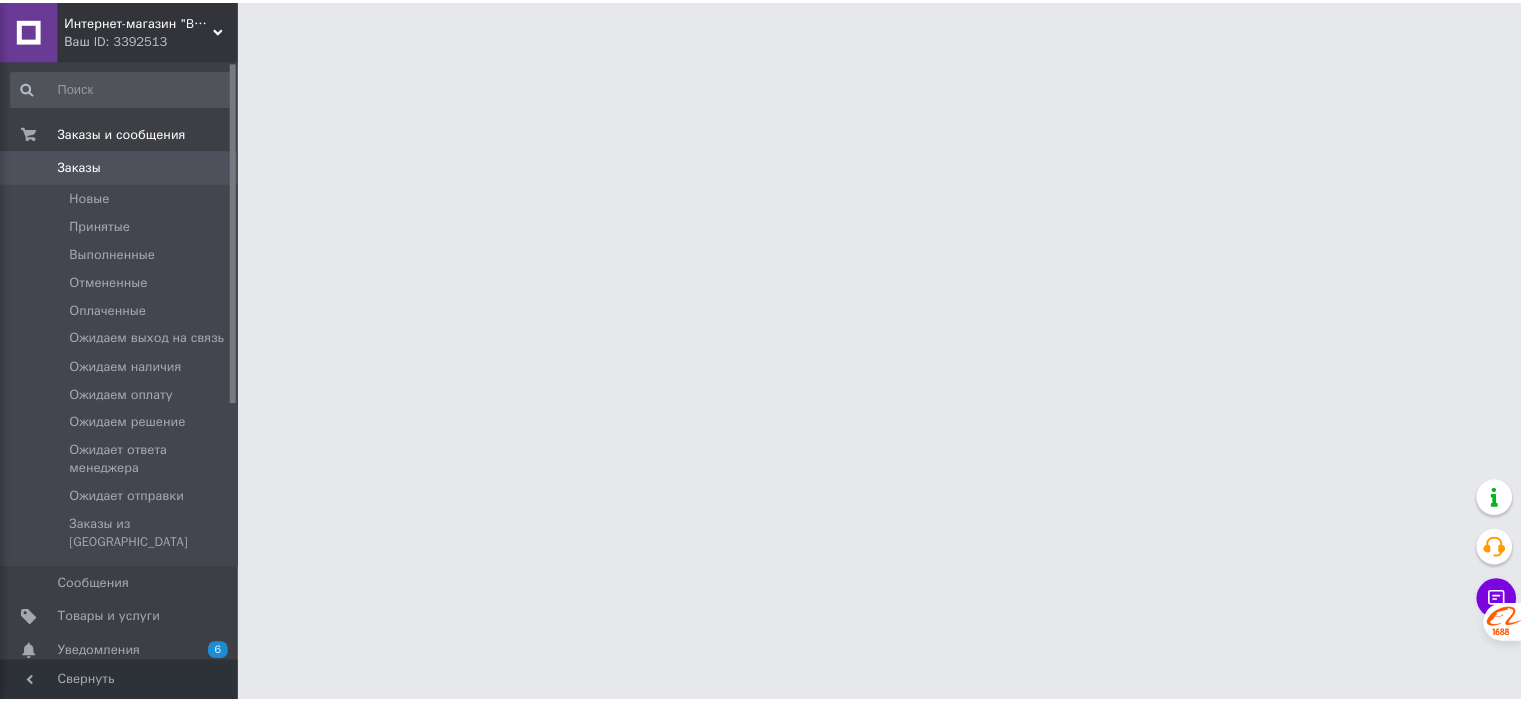 scroll, scrollTop: 0, scrollLeft: 0, axis: both 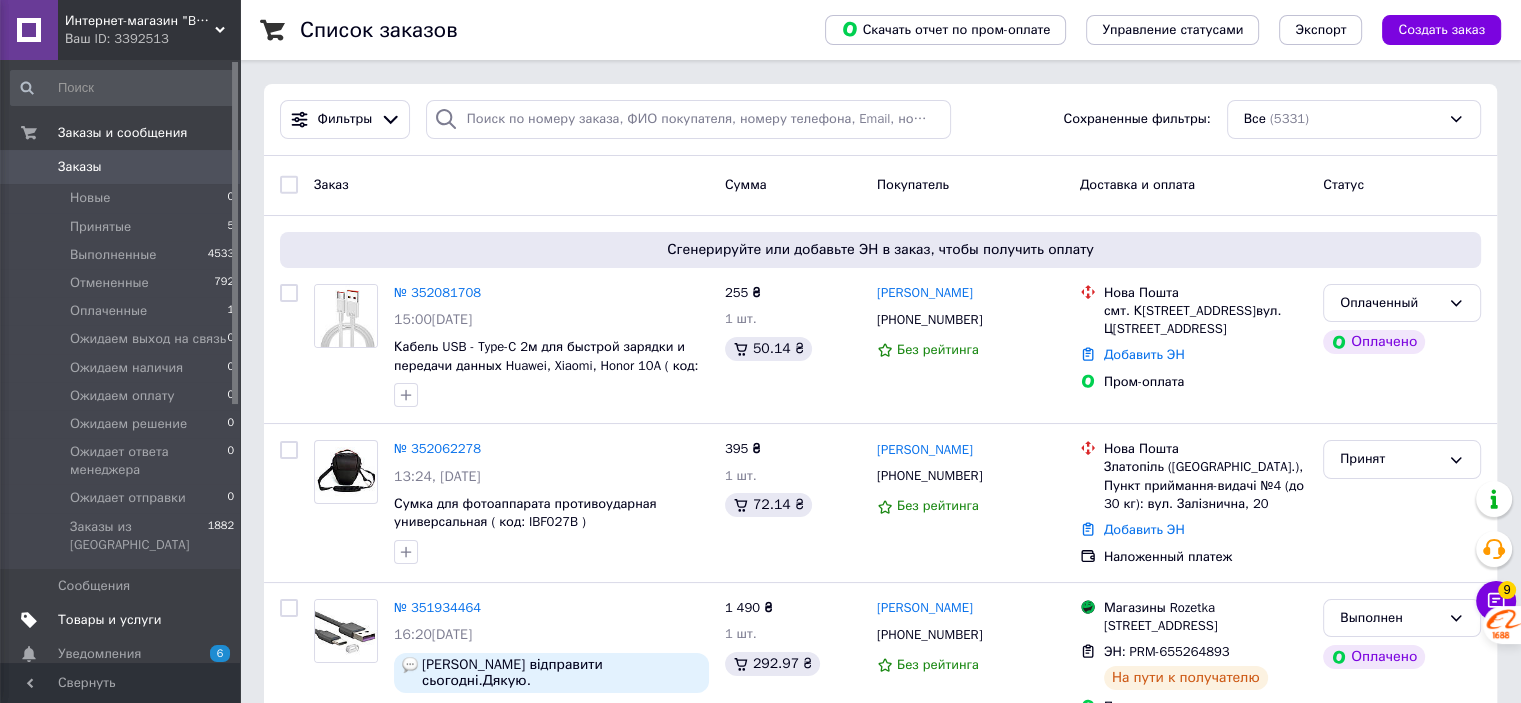 click on "Товары и услуги" at bounding box center (123, 620) 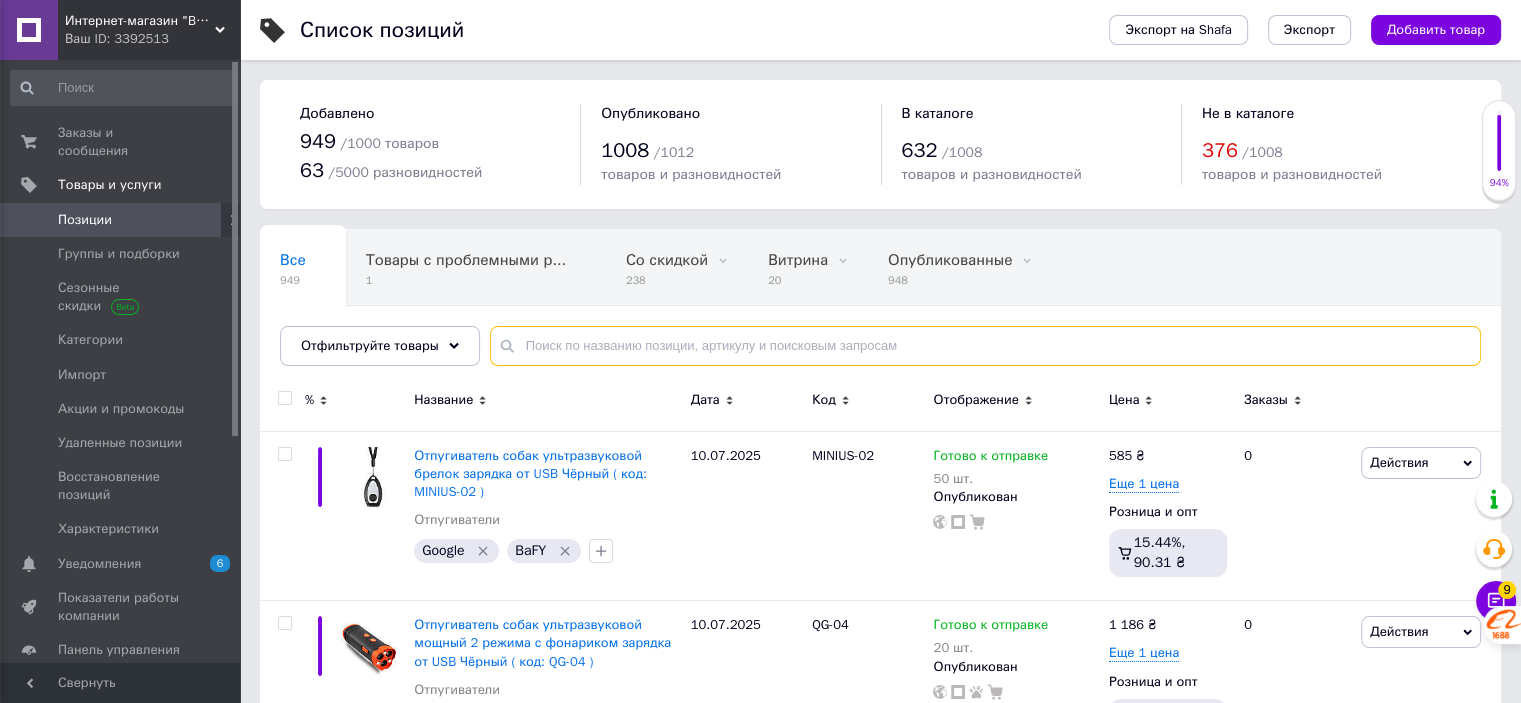 click at bounding box center (985, 346) 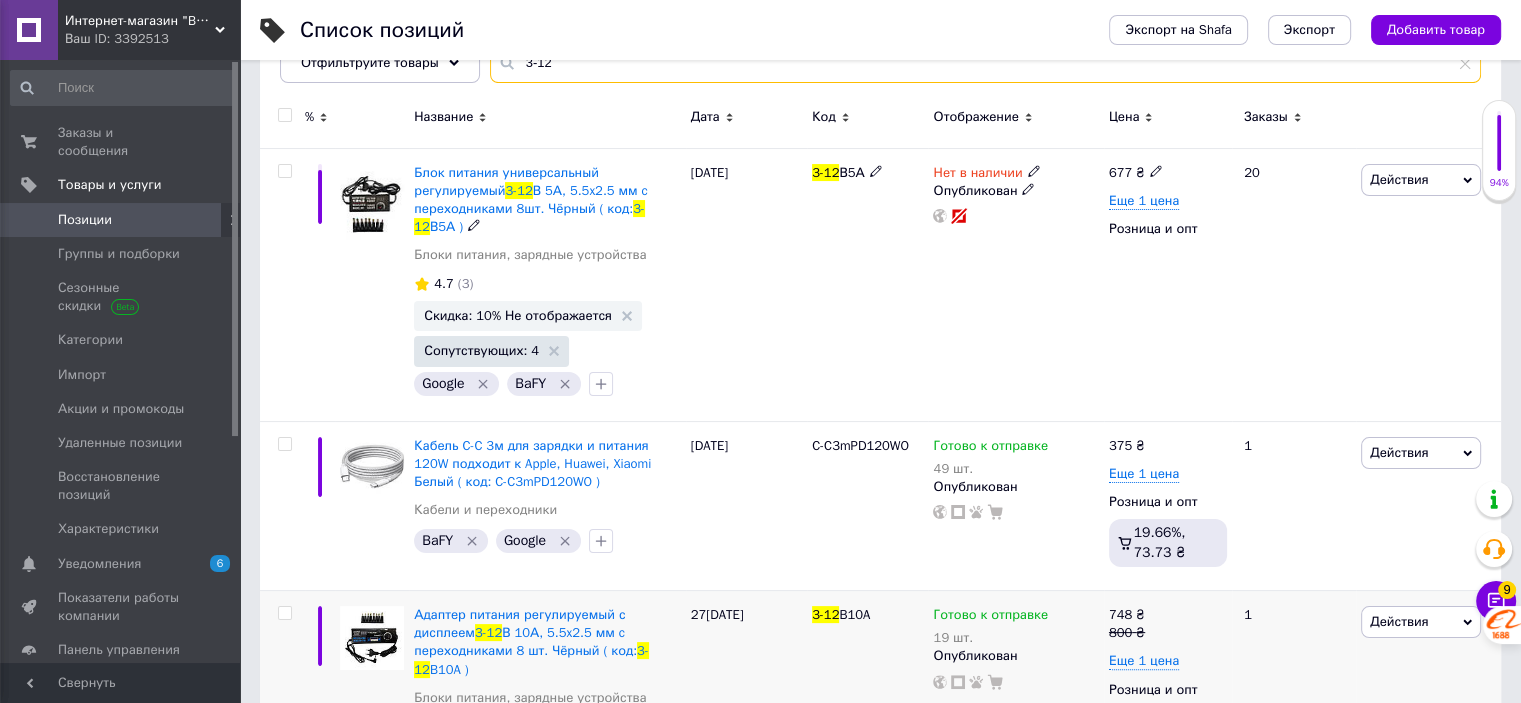 scroll, scrollTop: 500, scrollLeft: 0, axis: vertical 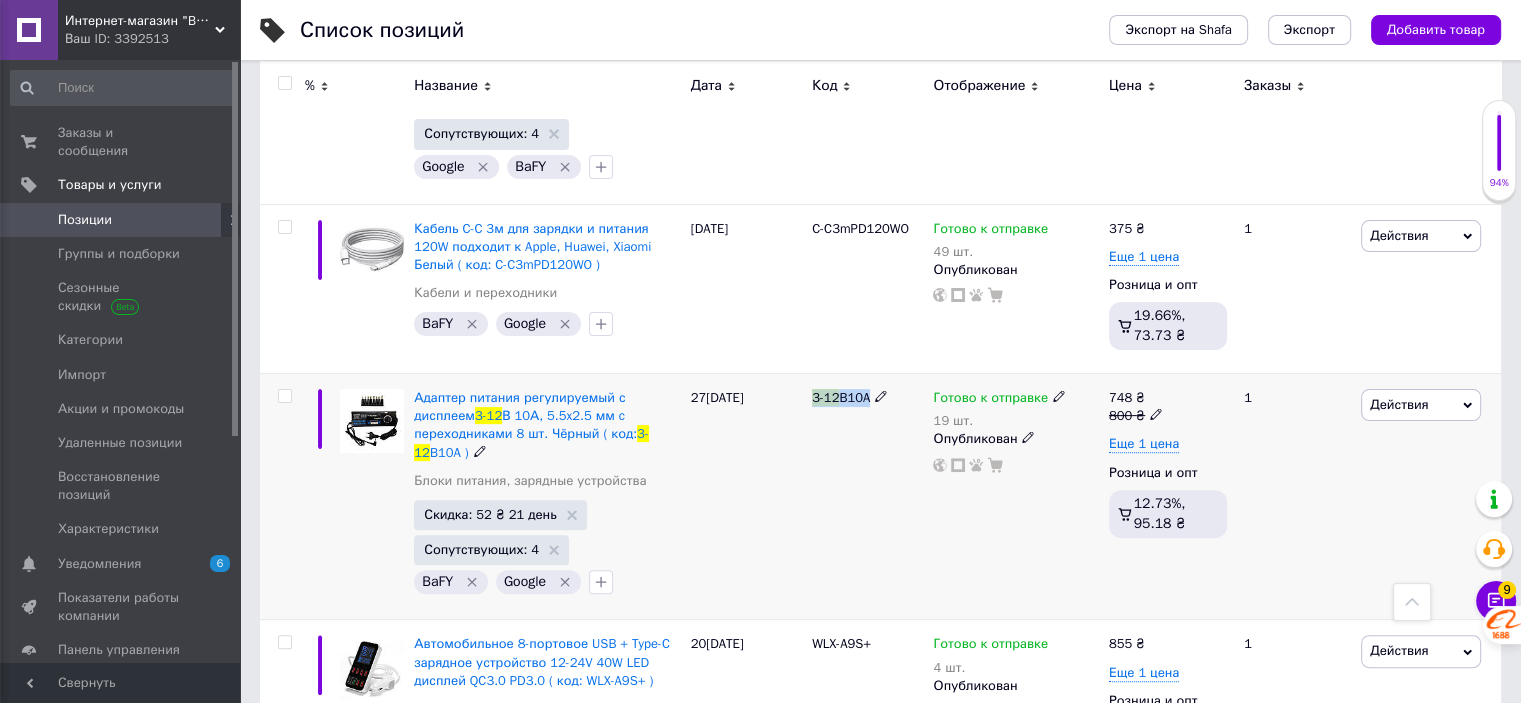 drag, startPoint x: 809, startPoint y: 402, endPoint x: 865, endPoint y: 402, distance: 56 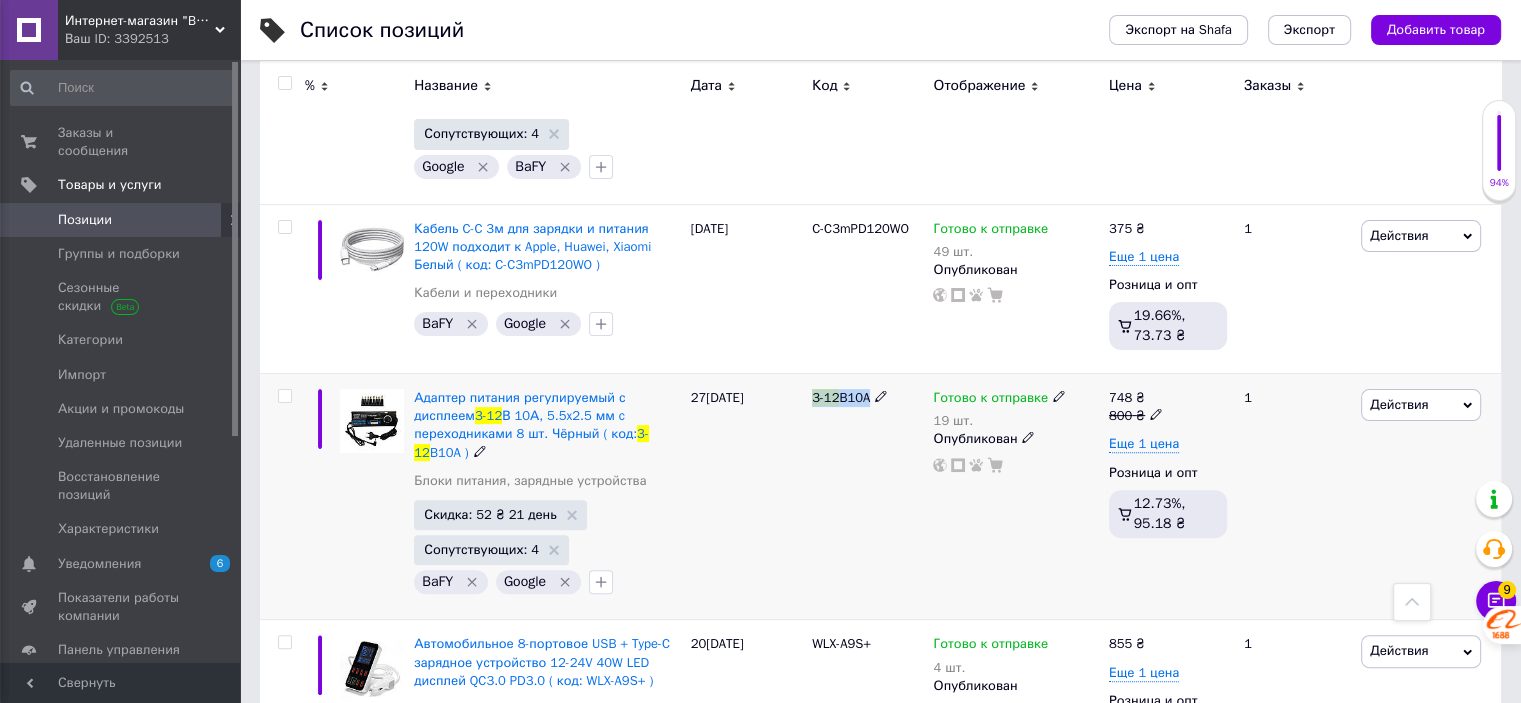 click on "3-12 B10A" at bounding box center [867, 497] 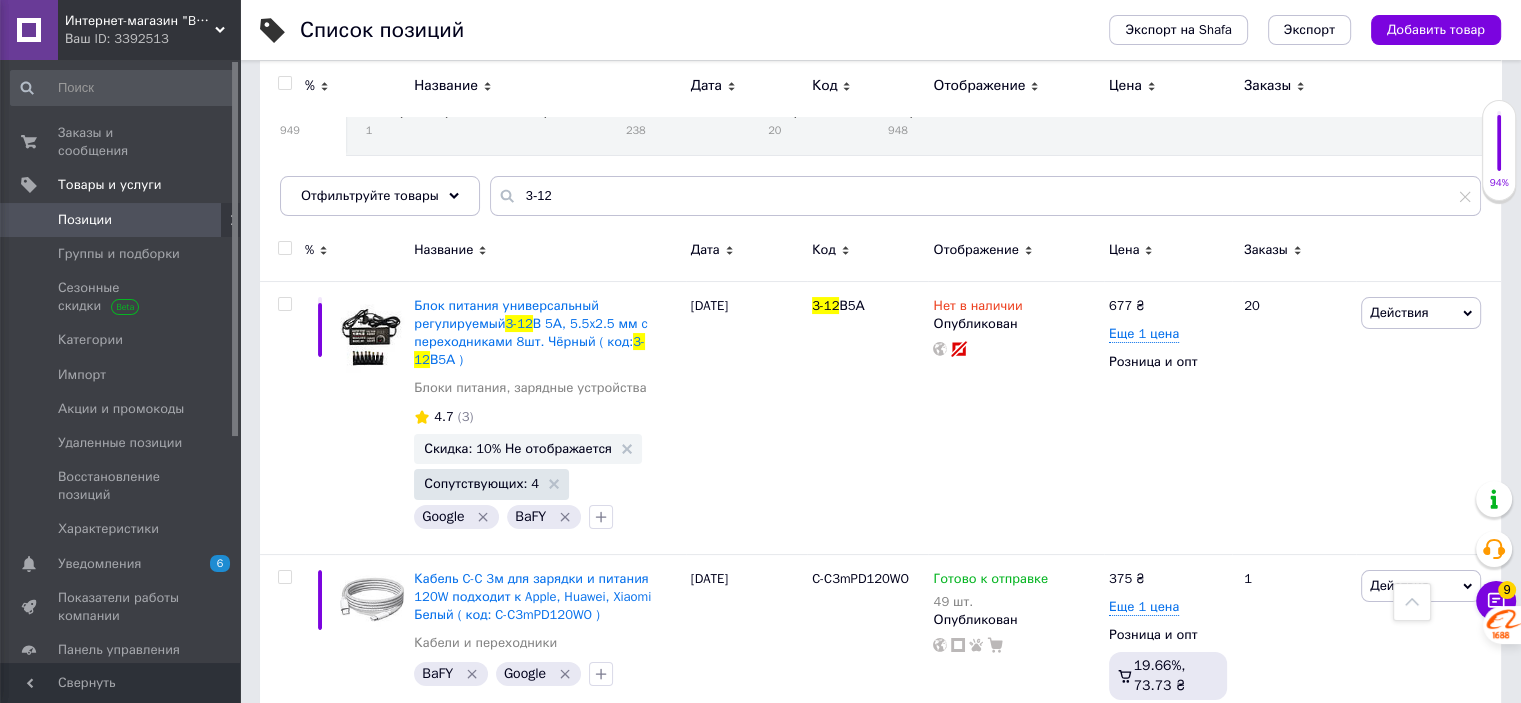 scroll, scrollTop: 0, scrollLeft: 0, axis: both 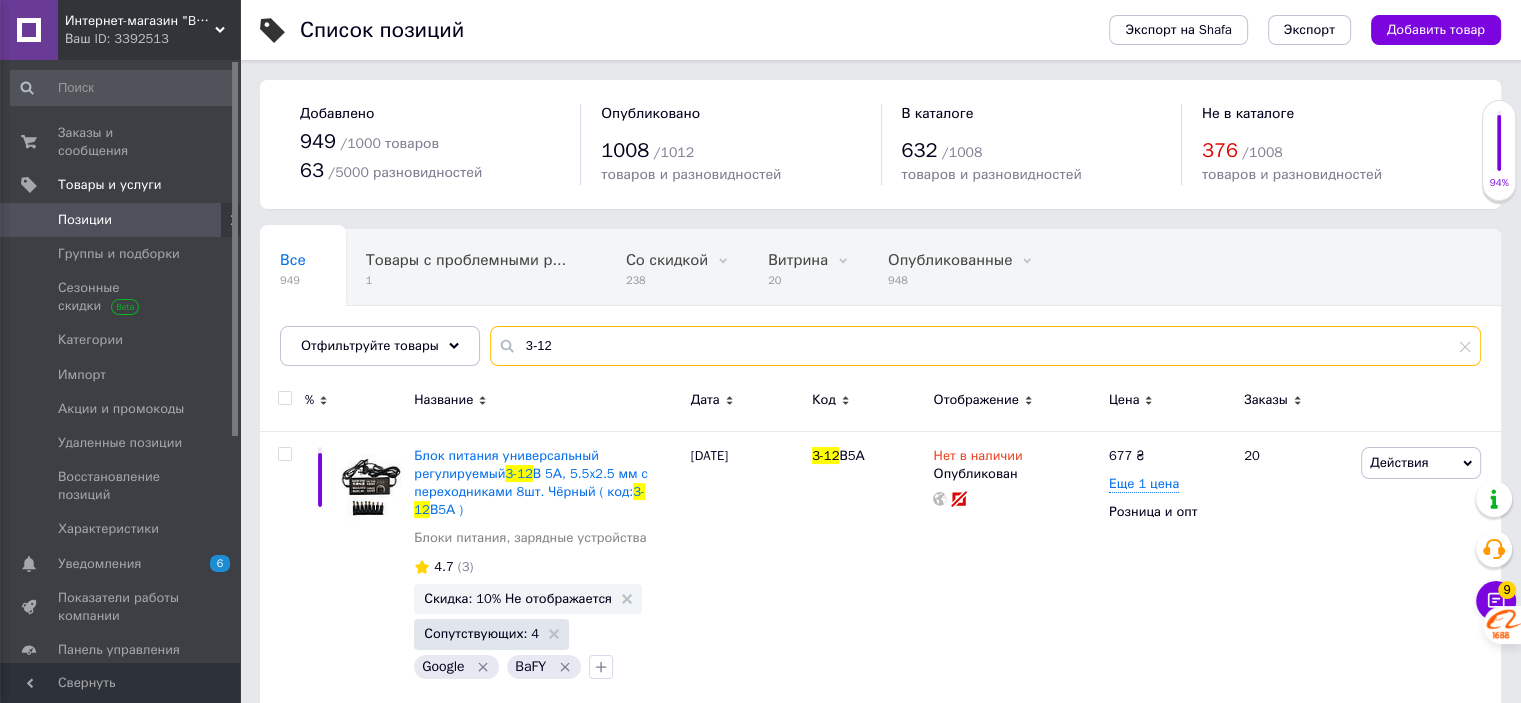 drag, startPoint x: 556, startPoint y: 343, endPoint x: 448, endPoint y: 314, distance: 111.82576 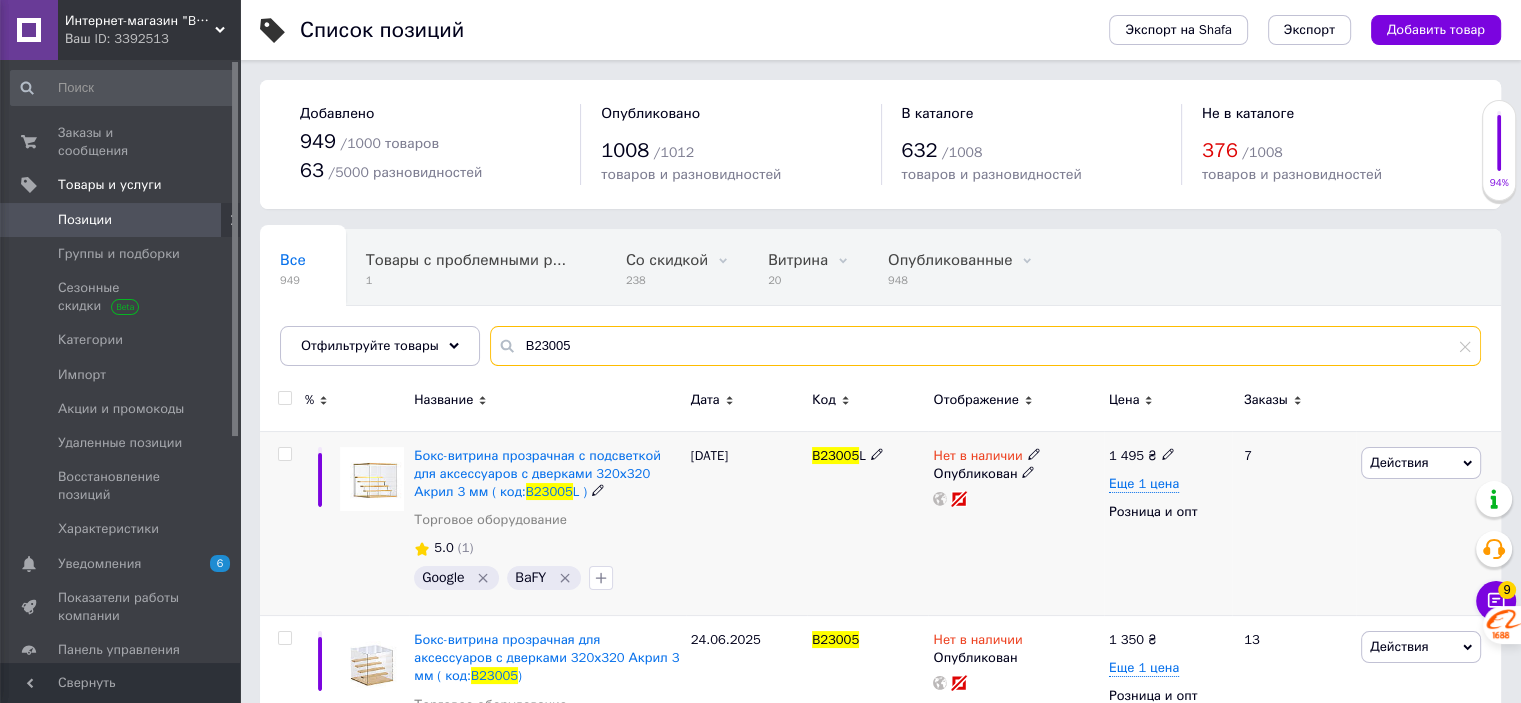 type on "B23005" 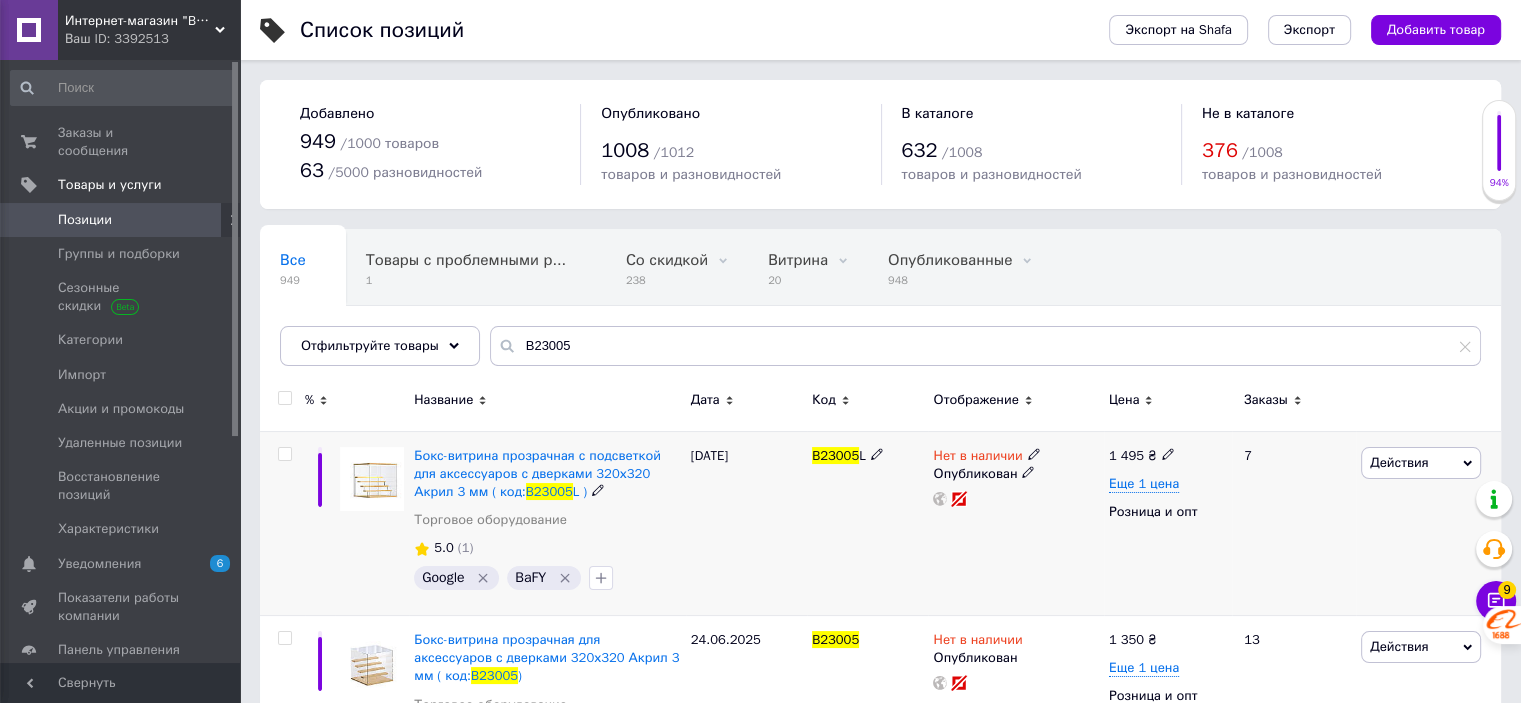 click 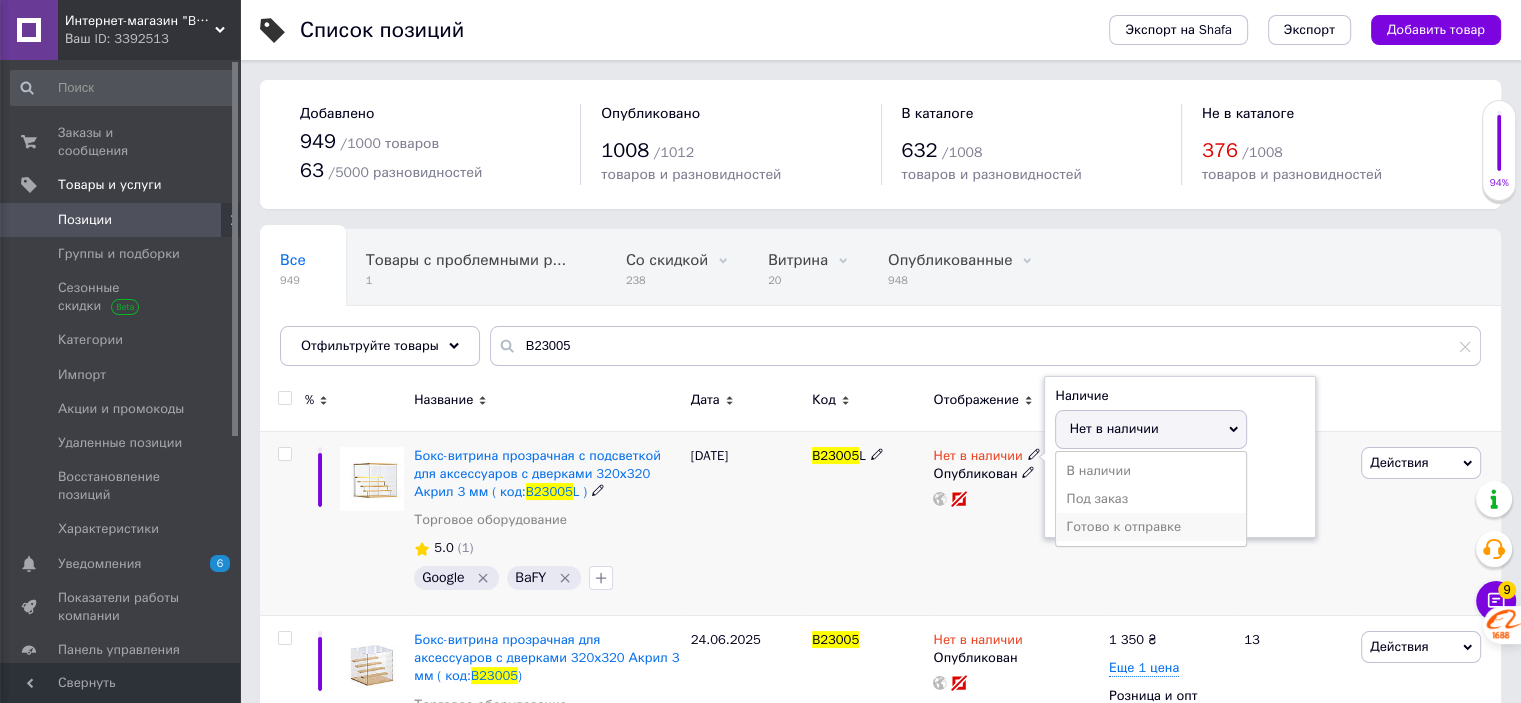 click on "Готово к отправке" at bounding box center (1151, 527) 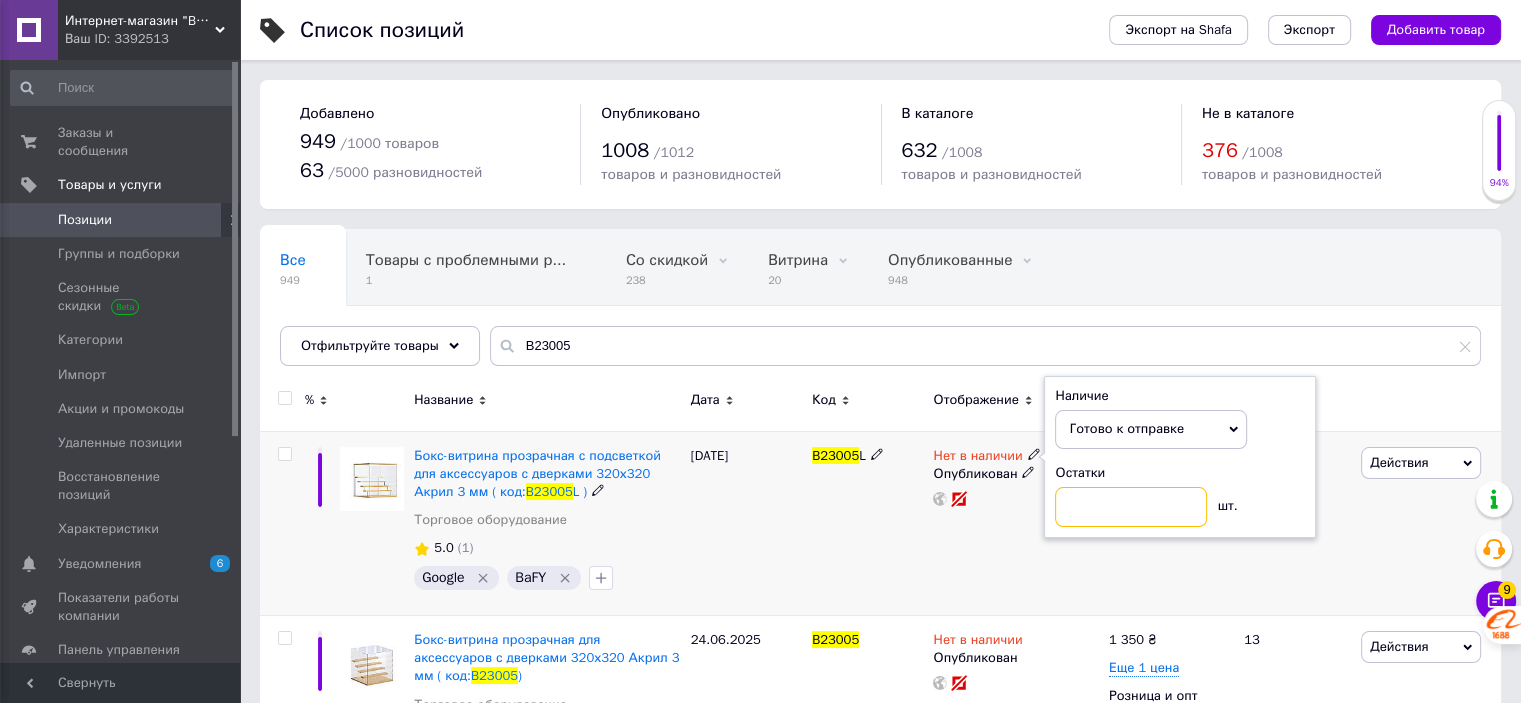click at bounding box center (1131, 507) 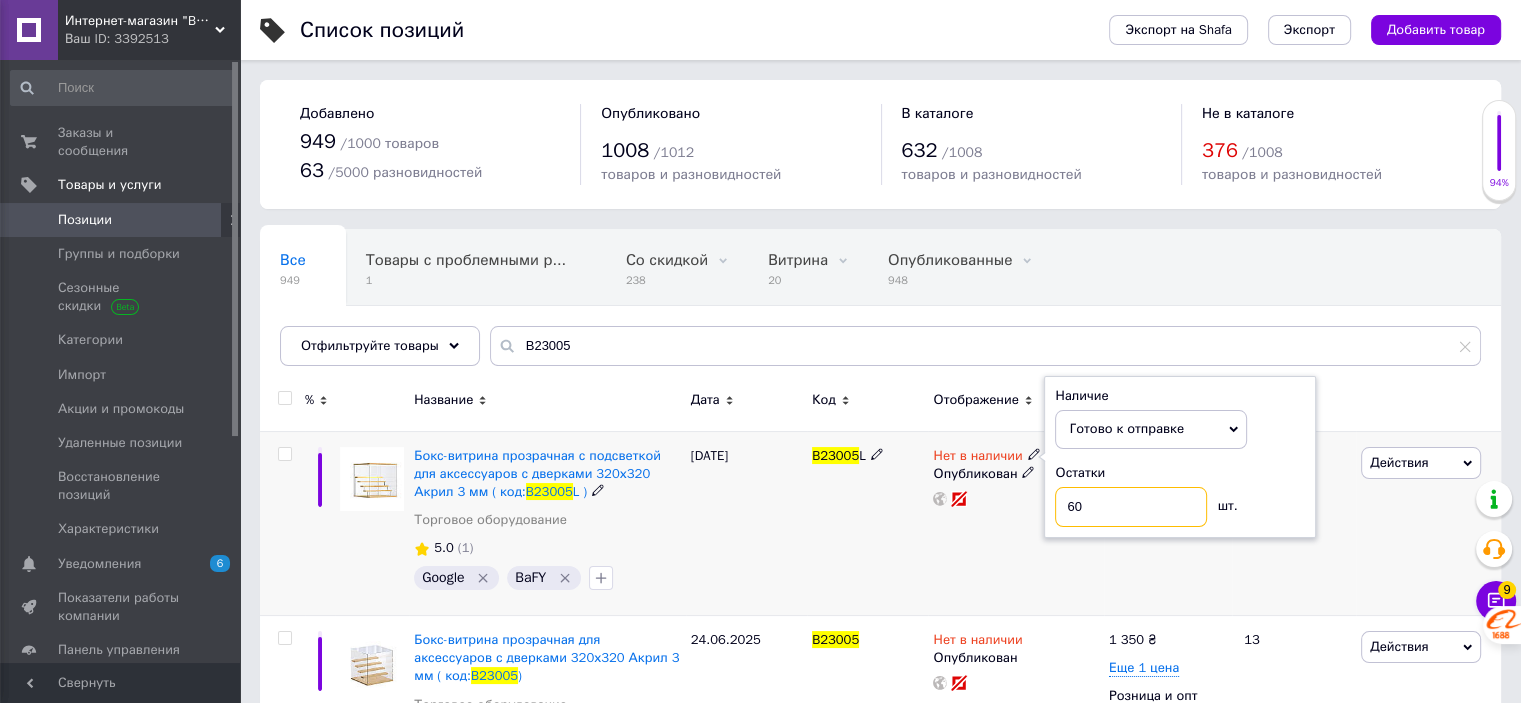 type on "60" 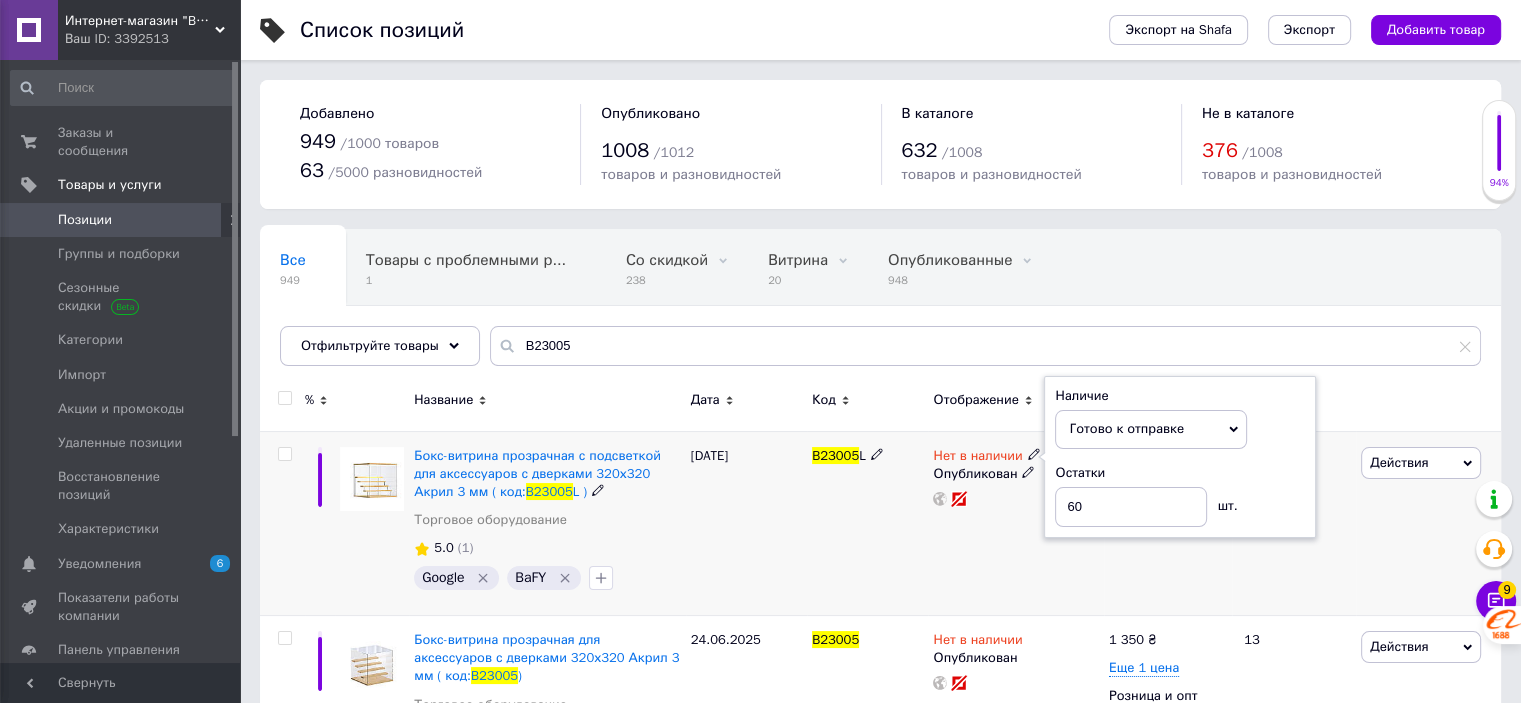 click on "Нет в наличии Наличие Готово к отправке В наличии Нет в наличии Под заказ Остатки 60 шт. Опубликован" at bounding box center (1015, 523) 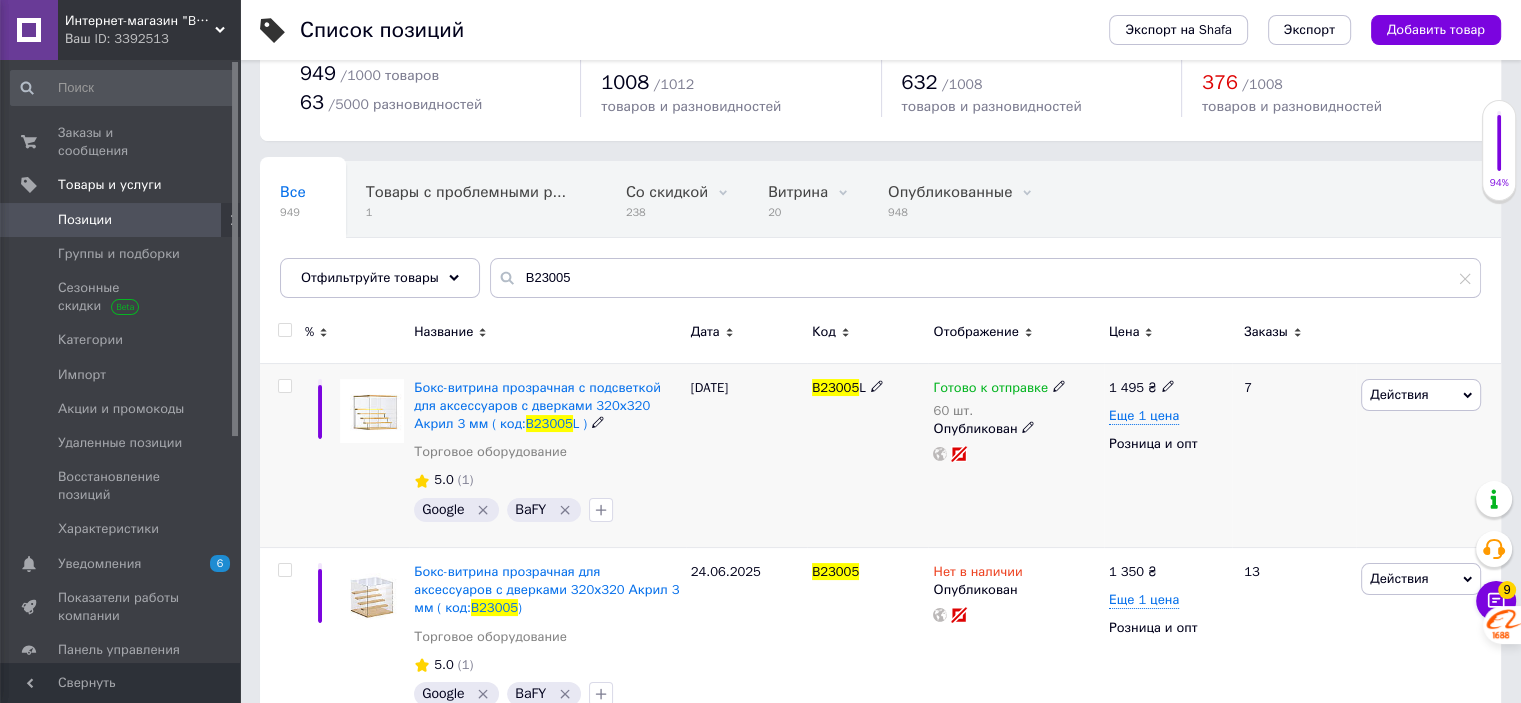 scroll, scrollTop: 100, scrollLeft: 0, axis: vertical 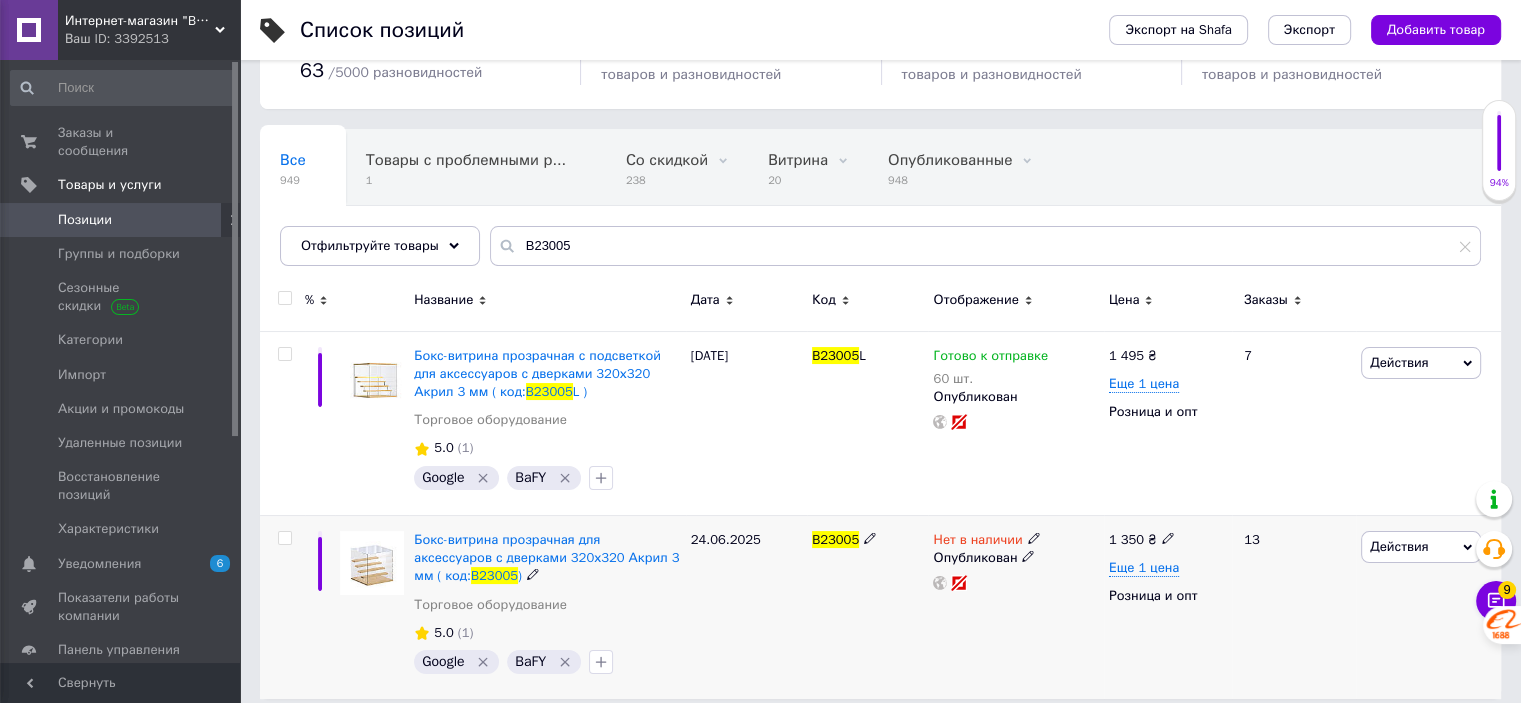 click 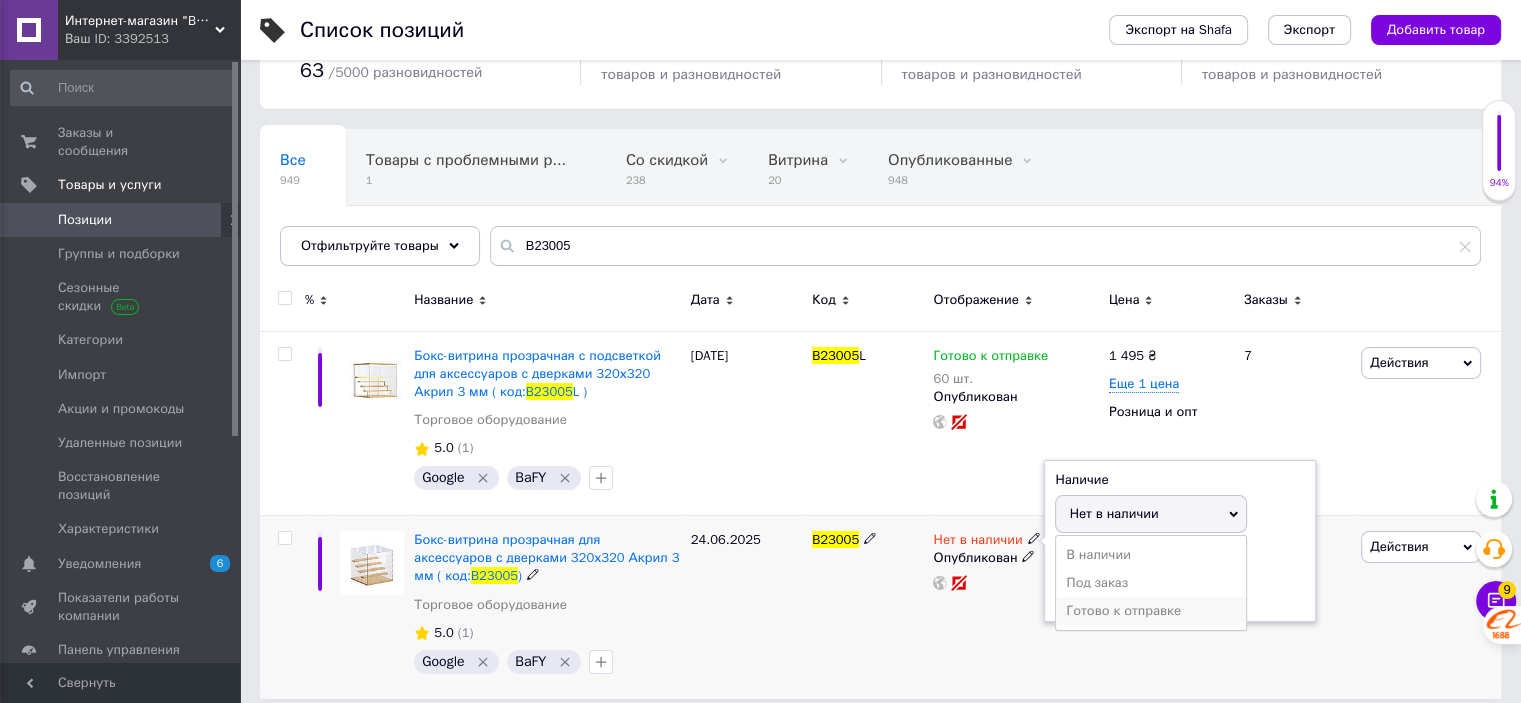 click on "Готово к отправке" at bounding box center [1151, 611] 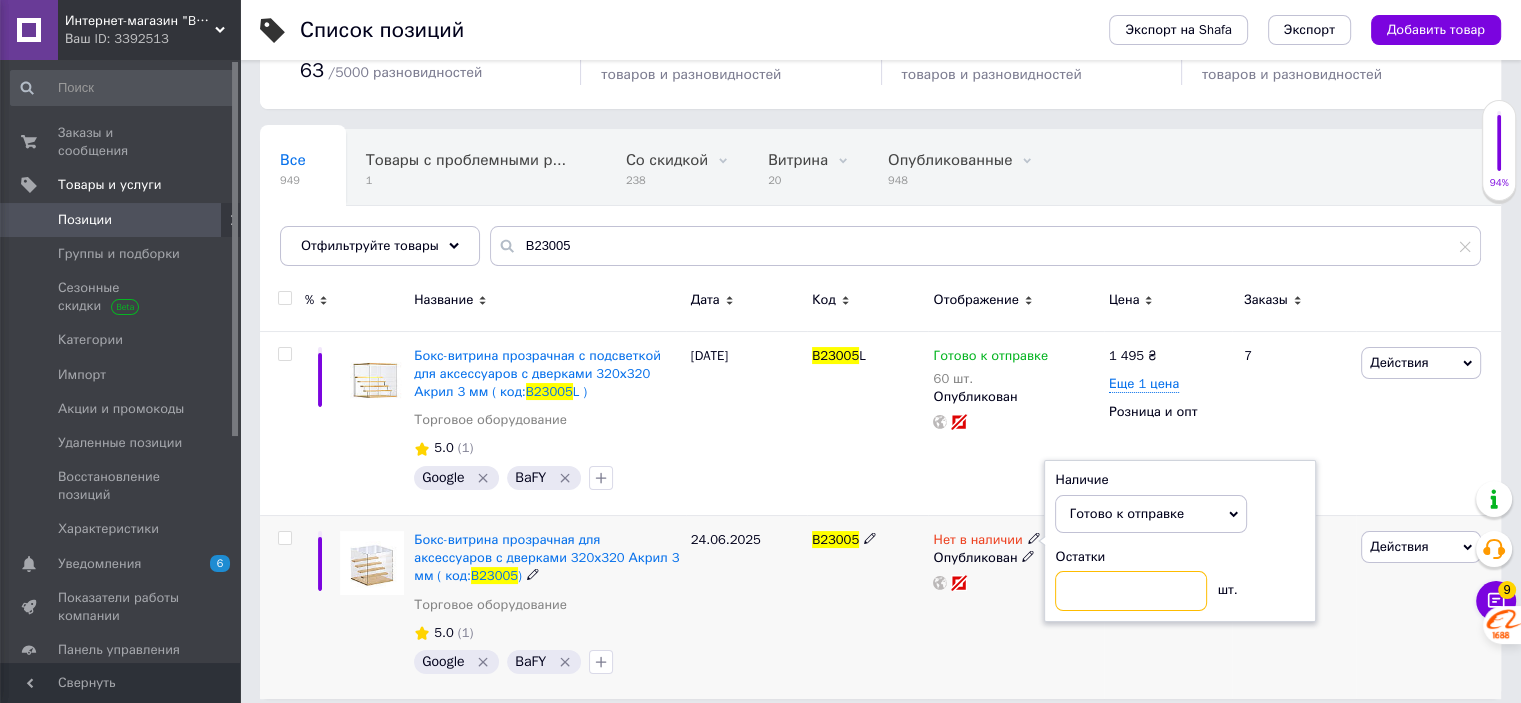 click at bounding box center (1131, 591) 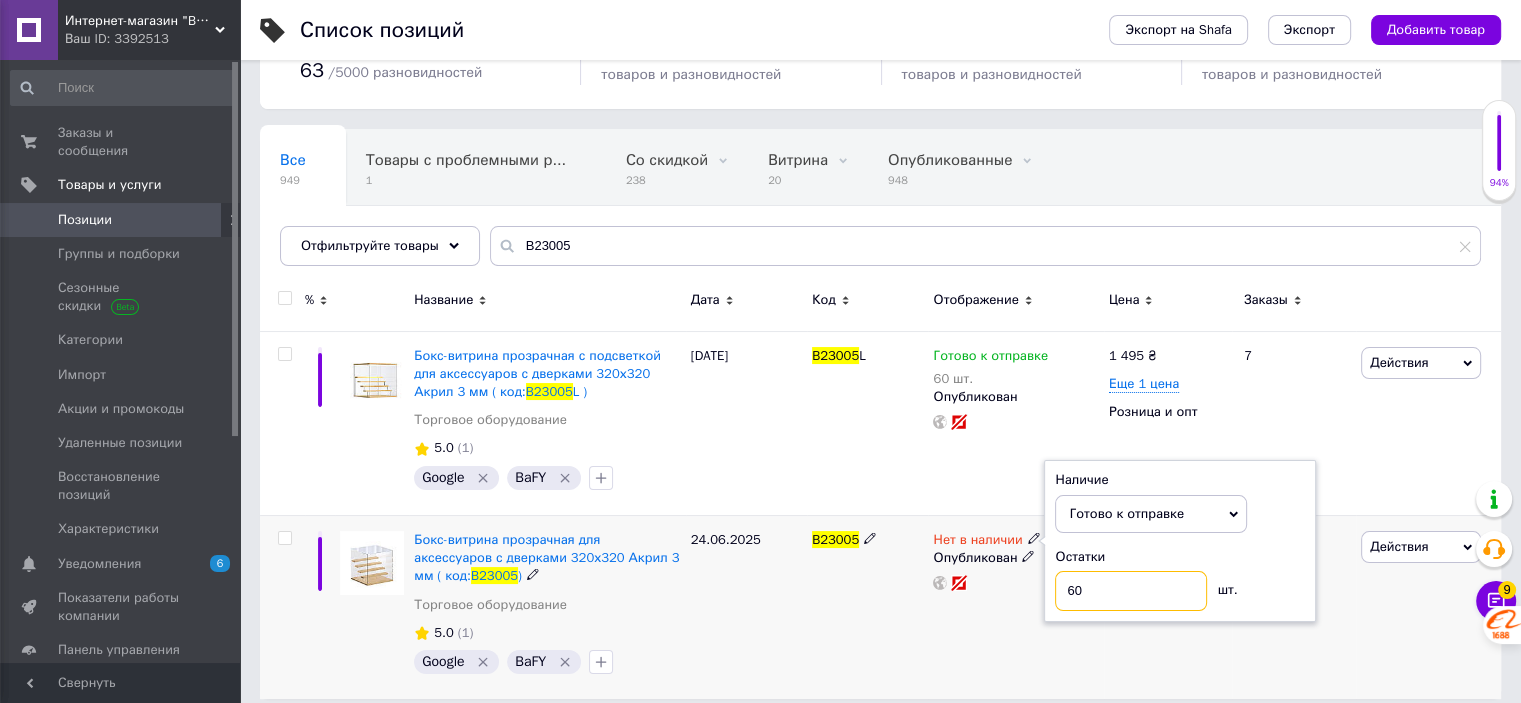 type on "60" 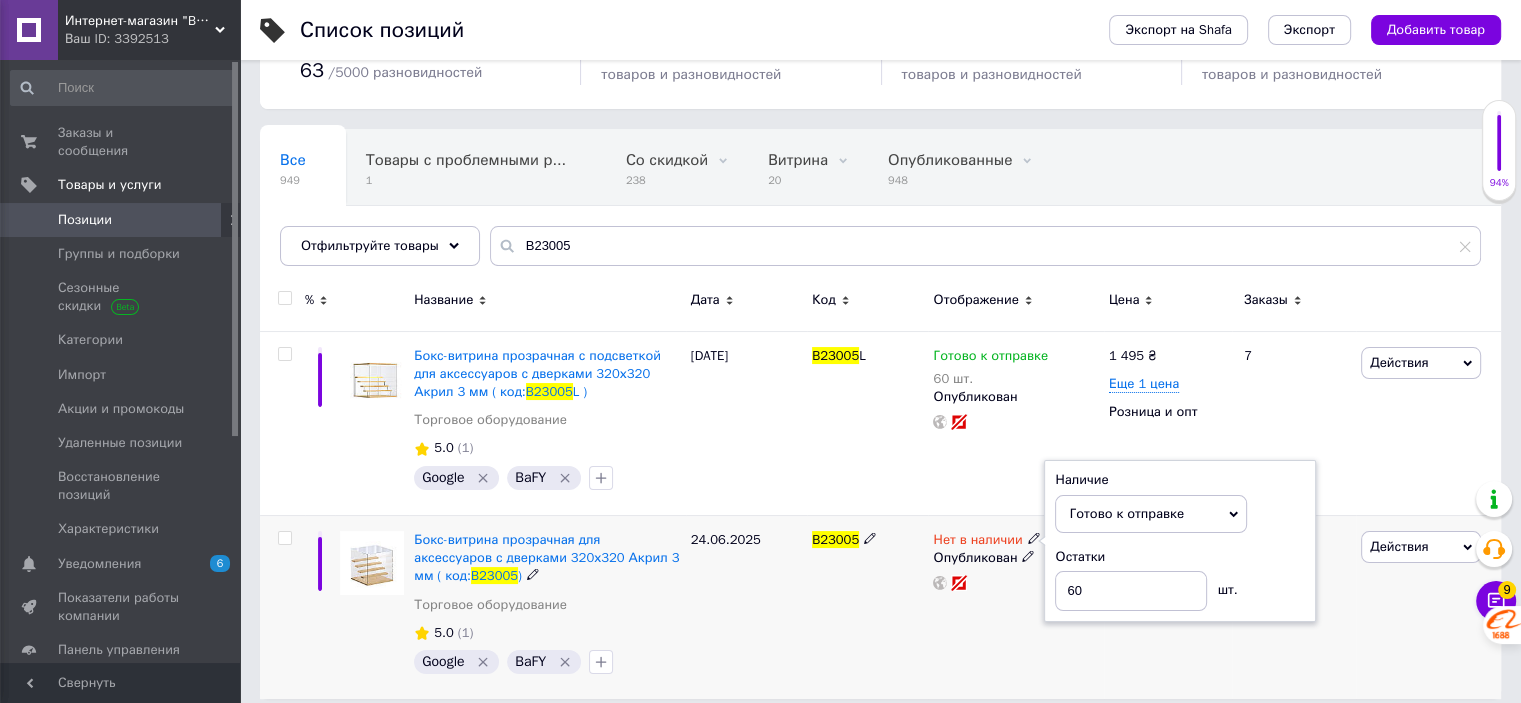 click on "Нет в наличии Наличие Готово к отправке В наличии Нет в наличии Под заказ Остатки 60 шт. Опубликован" at bounding box center [1015, 607] 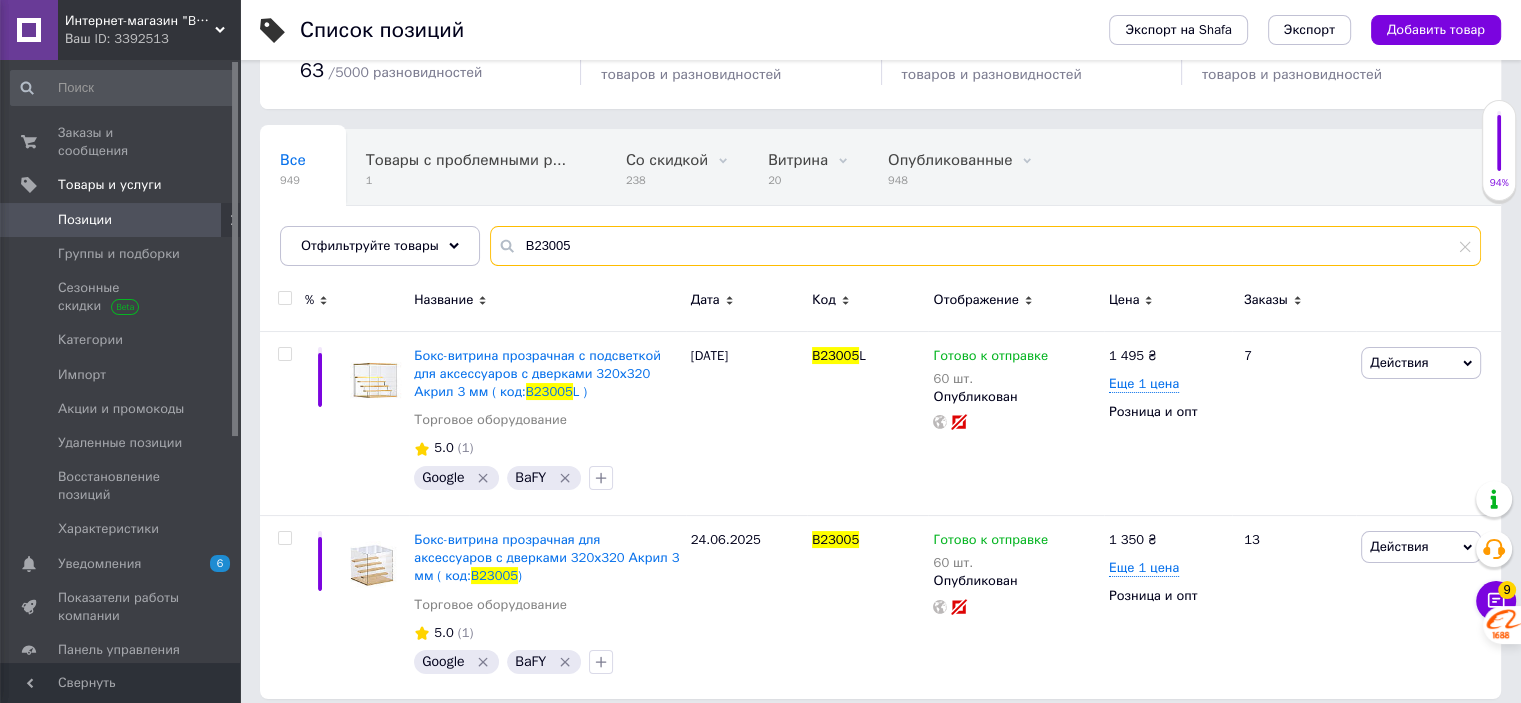 drag, startPoint x: 659, startPoint y: 246, endPoint x: 372, endPoint y: 221, distance: 288.0868 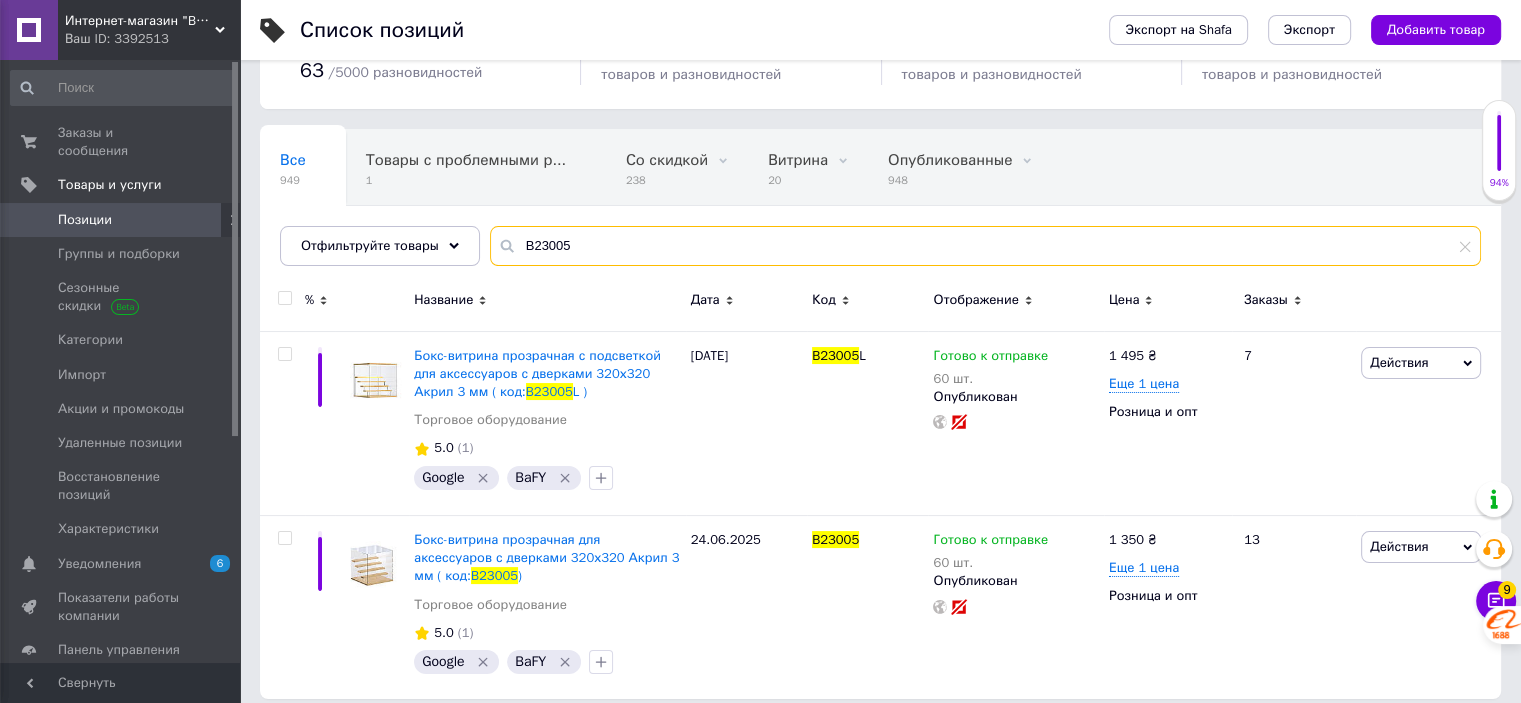click on "Все 949 Товары с проблемными р... 1 Со скидкой 238 Удалить Редактировать Витрина 20 Удалить Редактировать Опубликованные 948 Удалить Редактировать Скрытые 1 Удалить Редактировать Ok Отфильтровано...  Сохранить Мы ничего не нашли Возможно, ошибка в слове  или нет соответствий по вашему запросу. Все 949 Товары с проблемными р... 1 Со скидкой 238 Витрина 20 Опубликованные 948 Скрытые 1 Отфильтруйте товары B23005" at bounding box center (880, 197) 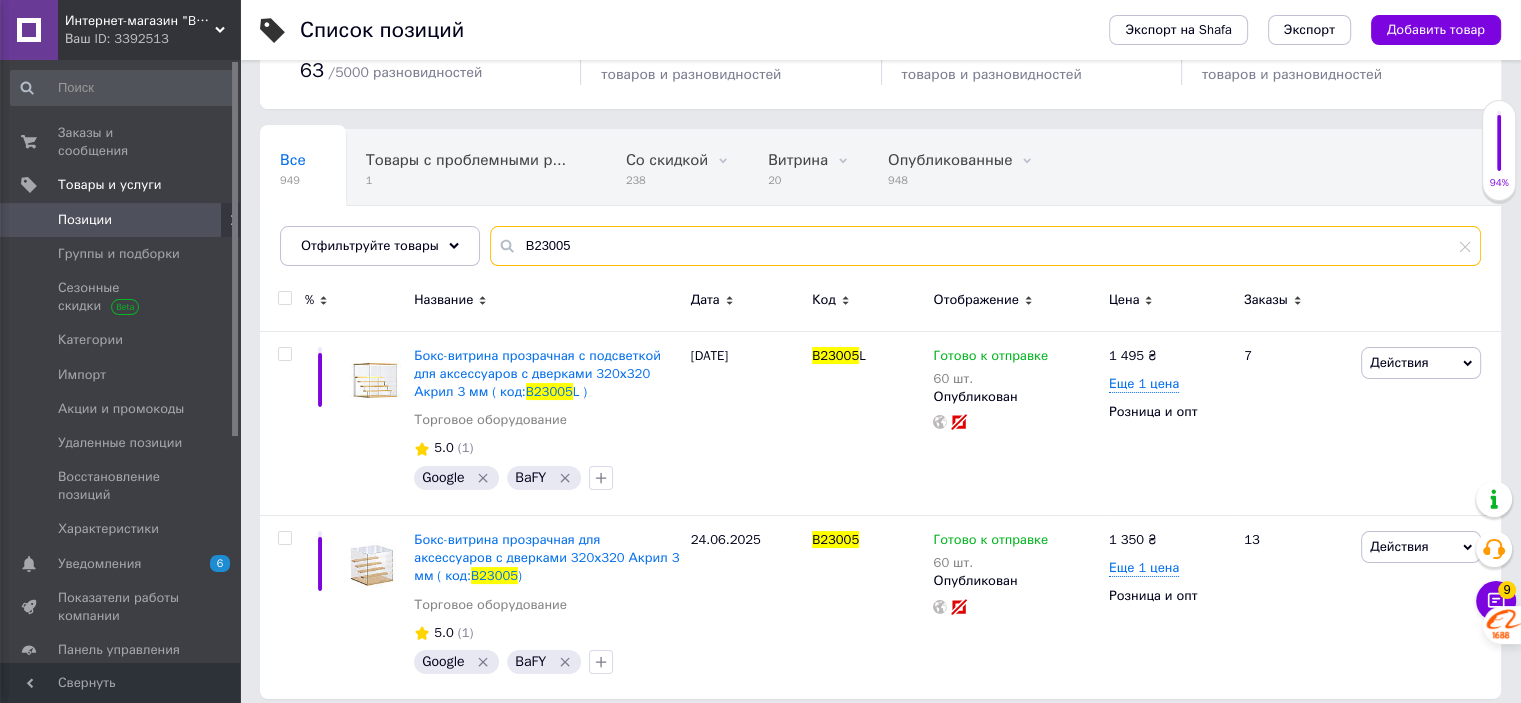 paste on "IBF025B" 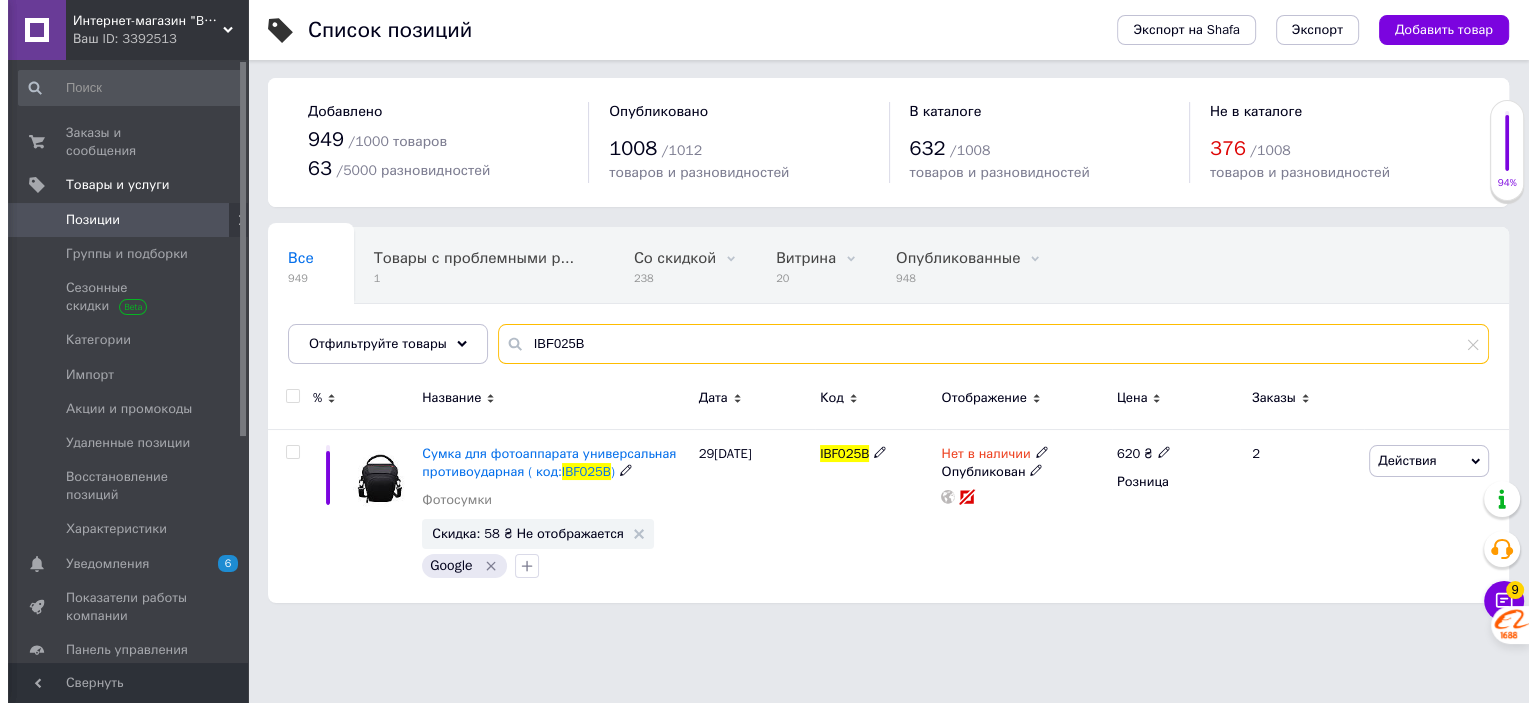 scroll, scrollTop: 0, scrollLeft: 0, axis: both 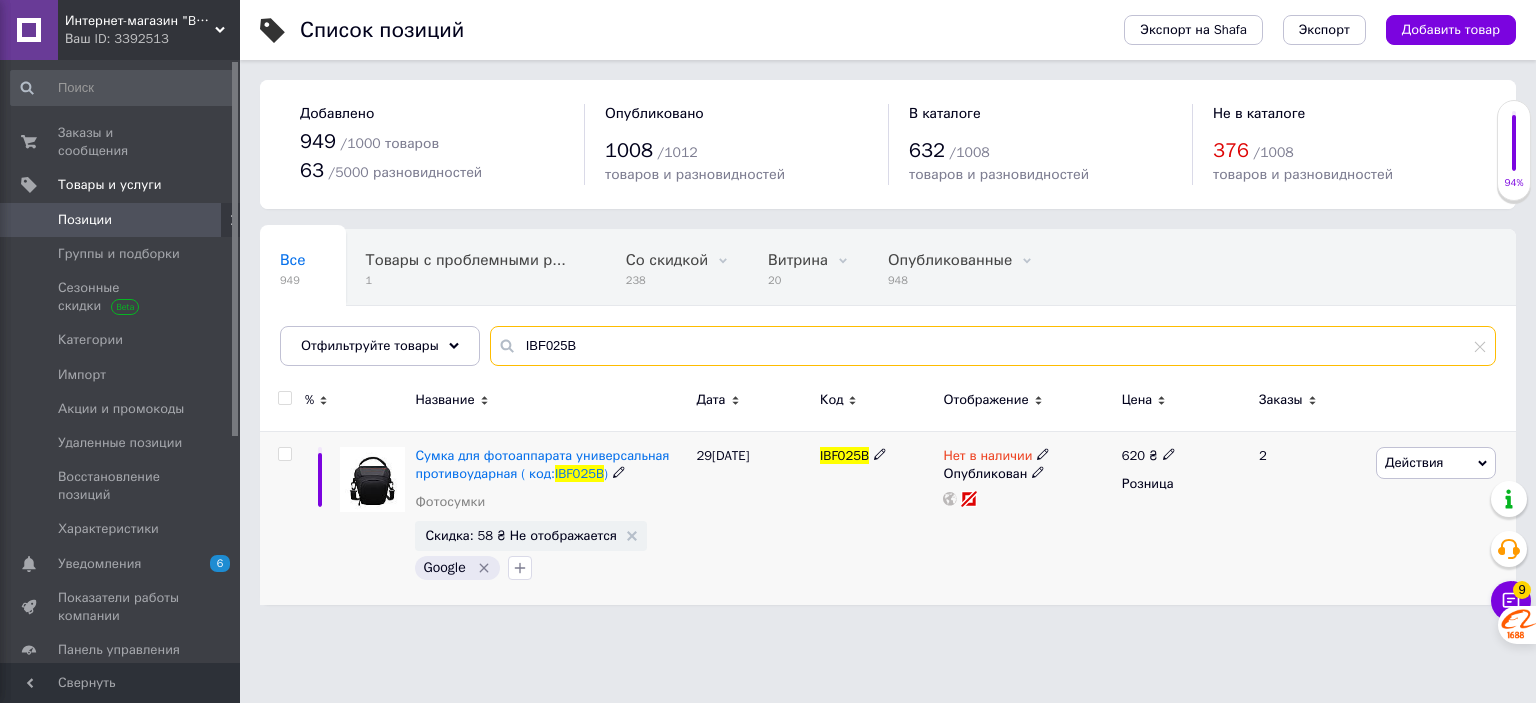 type on "IBF025B" 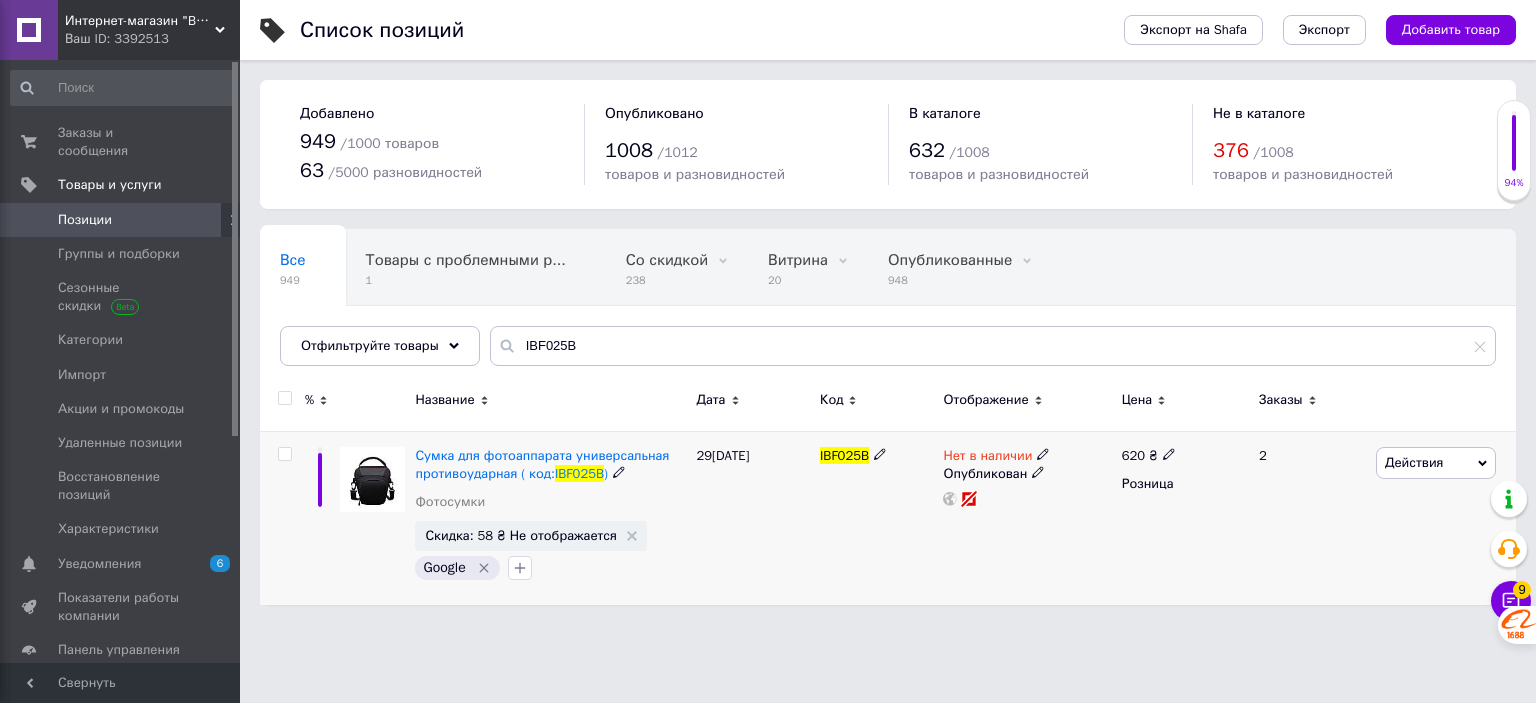 click 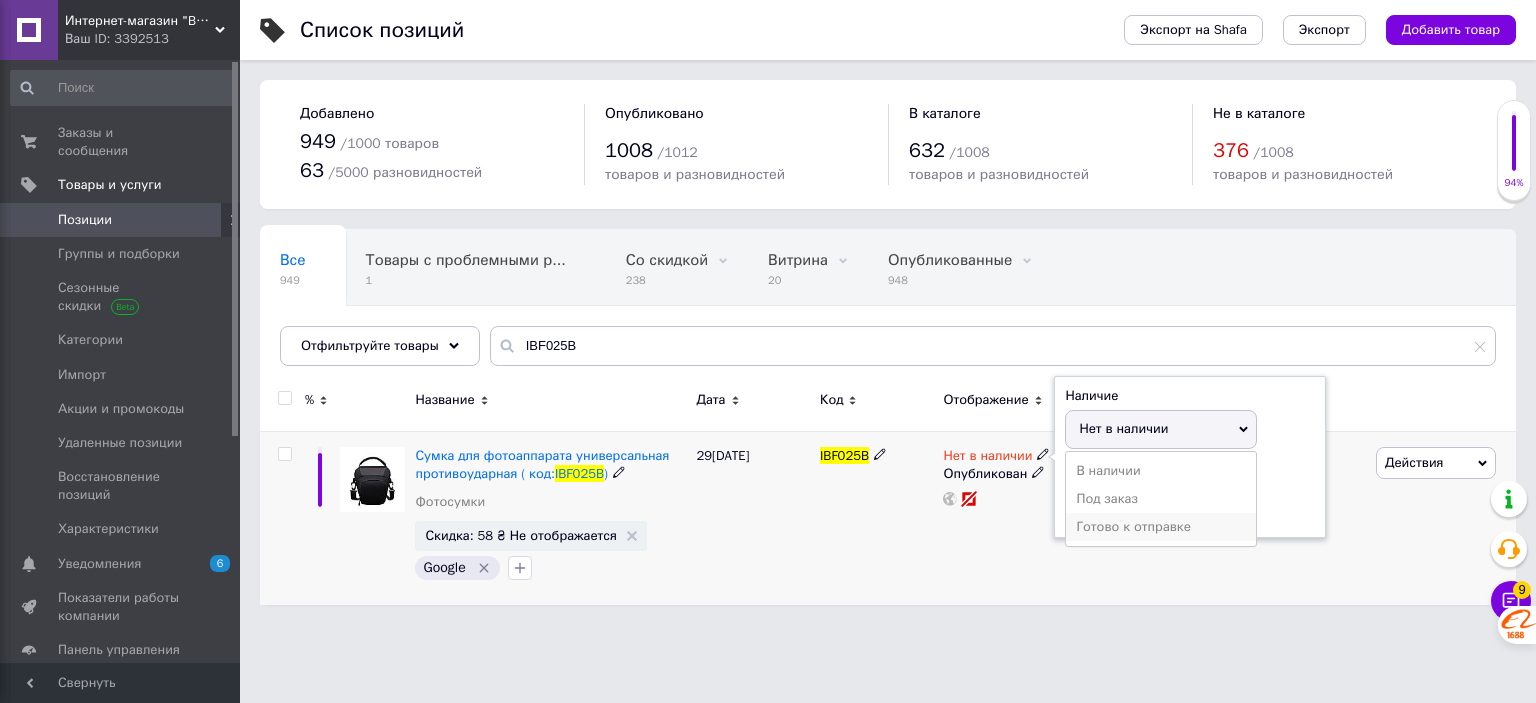 click on "Готово к отправке" at bounding box center [1161, 527] 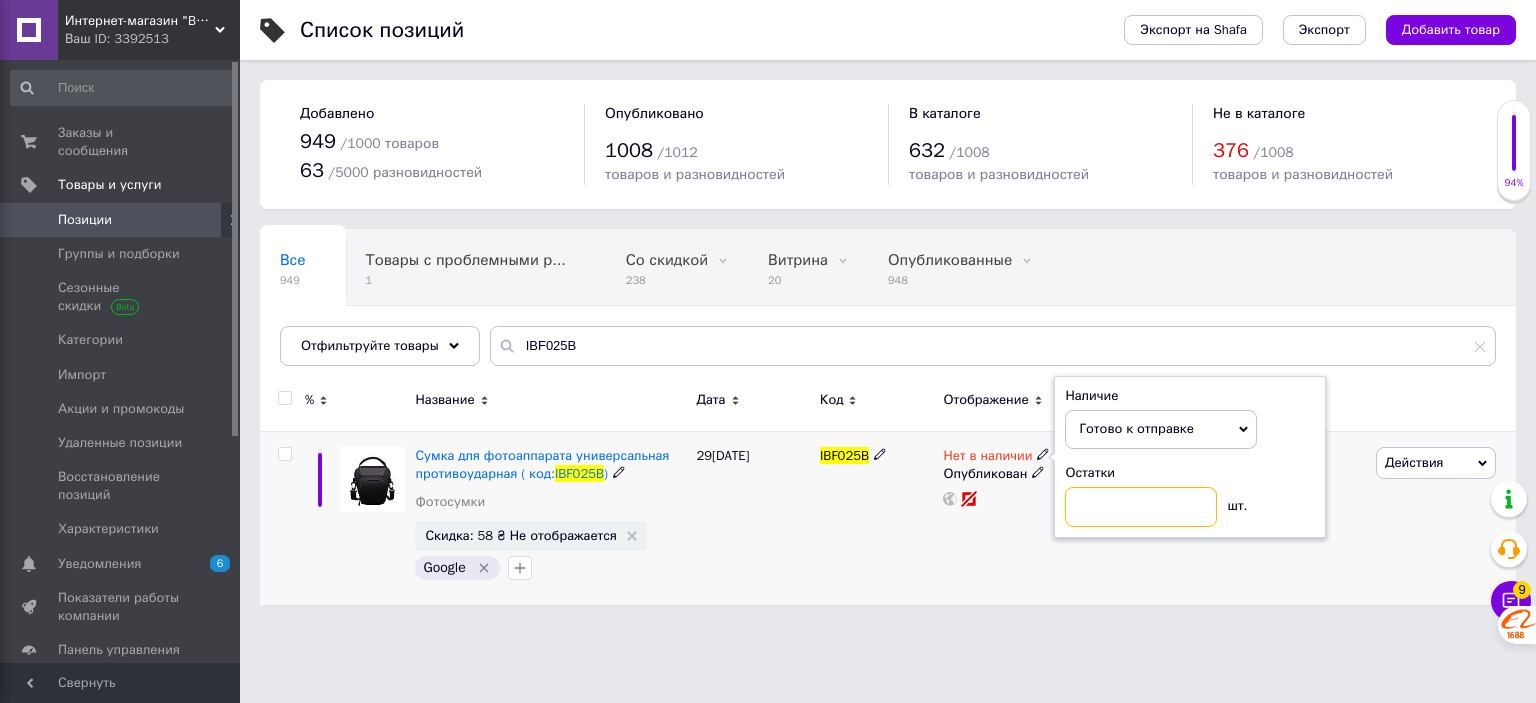 click at bounding box center (1141, 507) 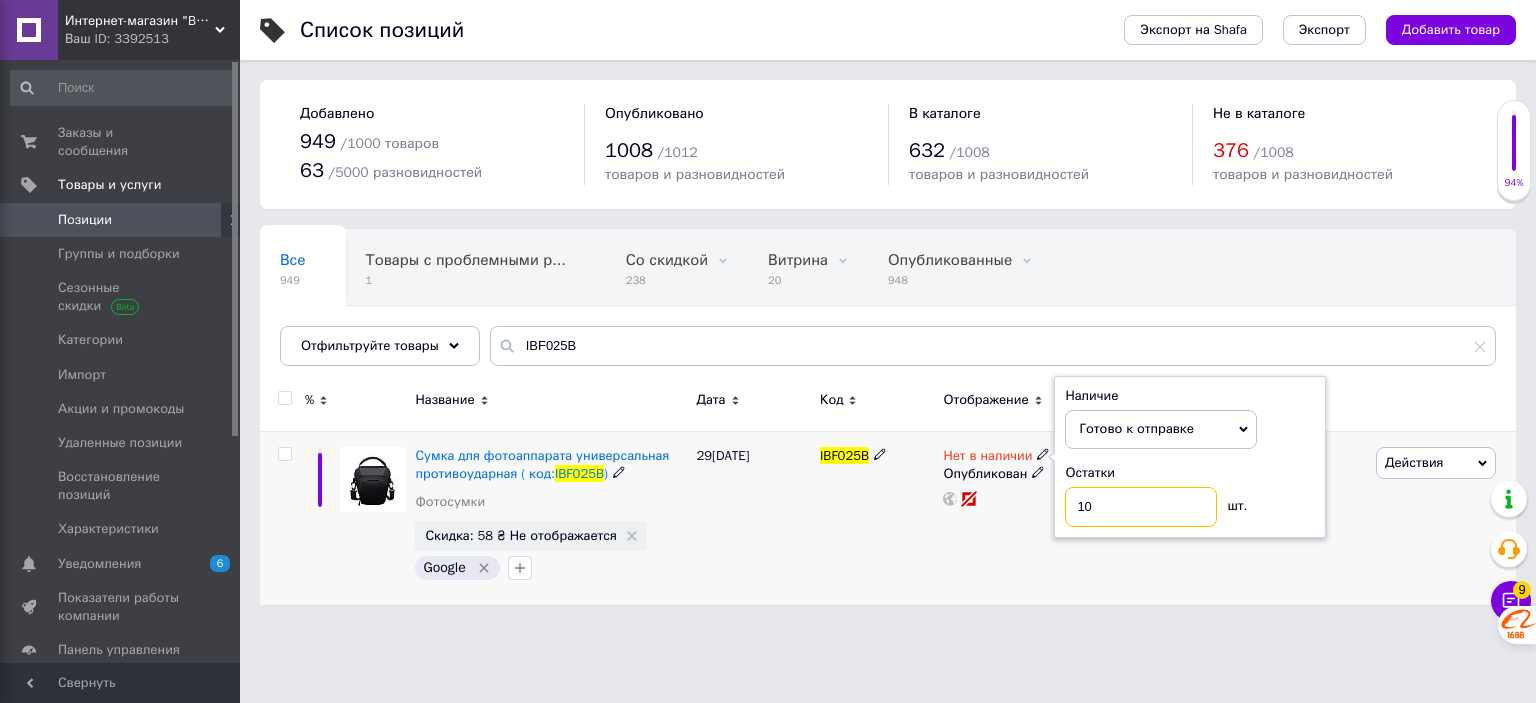 type on "100" 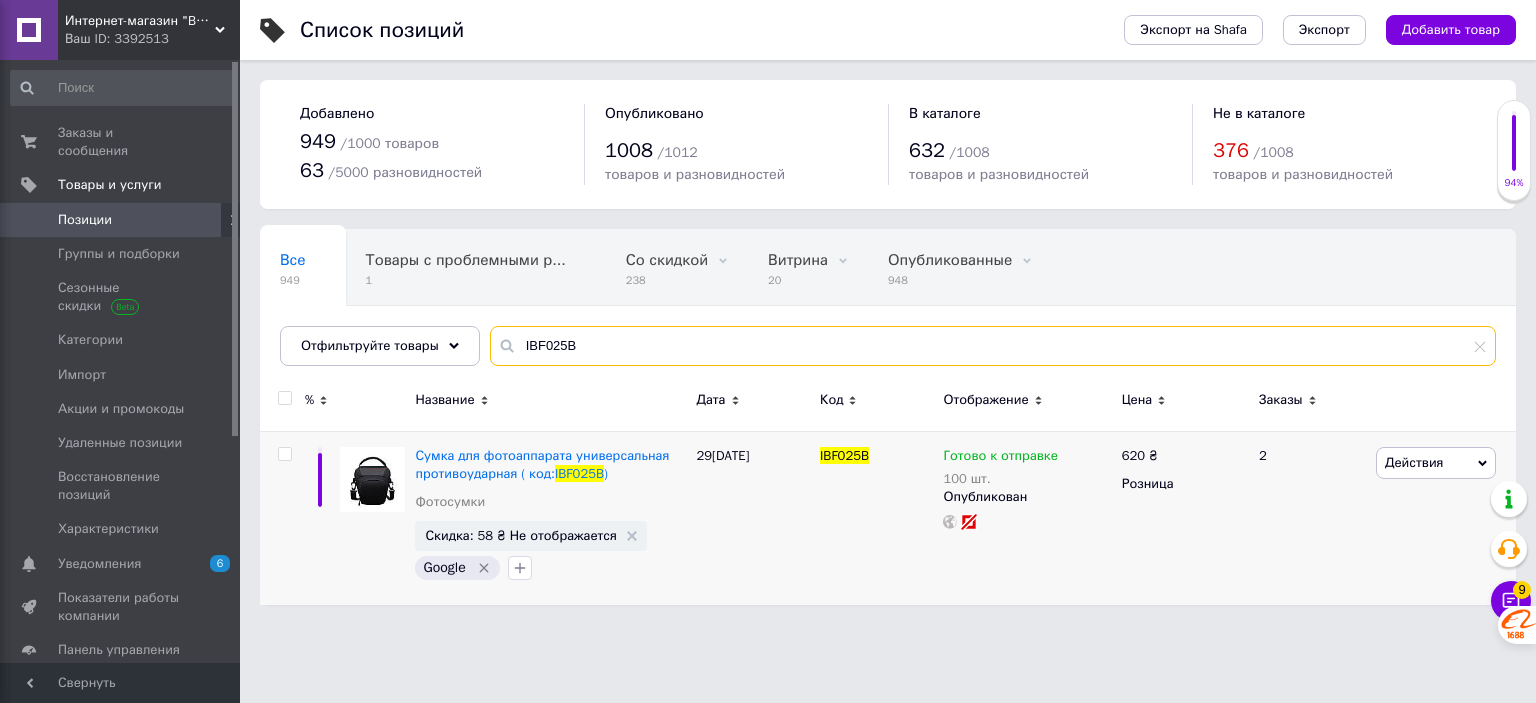 drag, startPoint x: 688, startPoint y: 345, endPoint x: 400, endPoint y: 321, distance: 288.99826 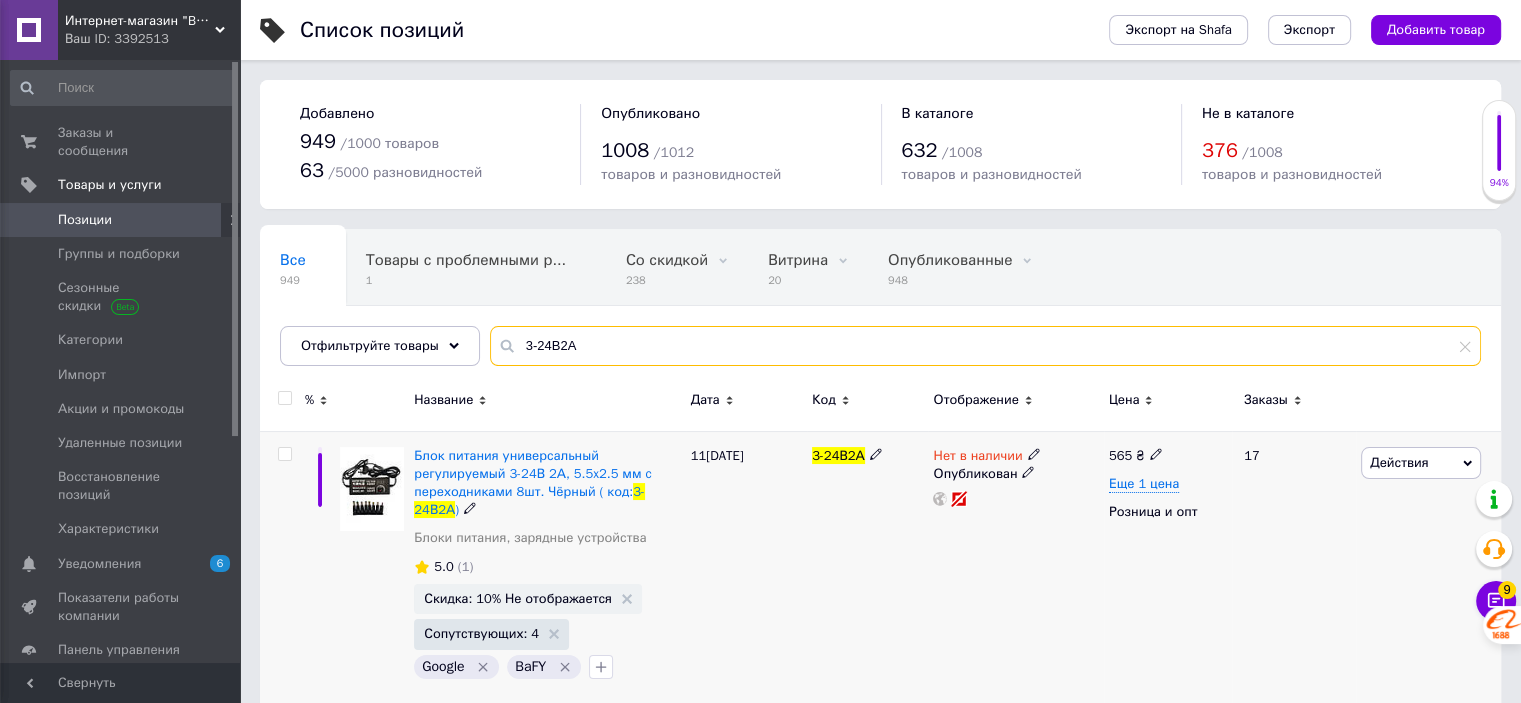 type on "3-24В2А" 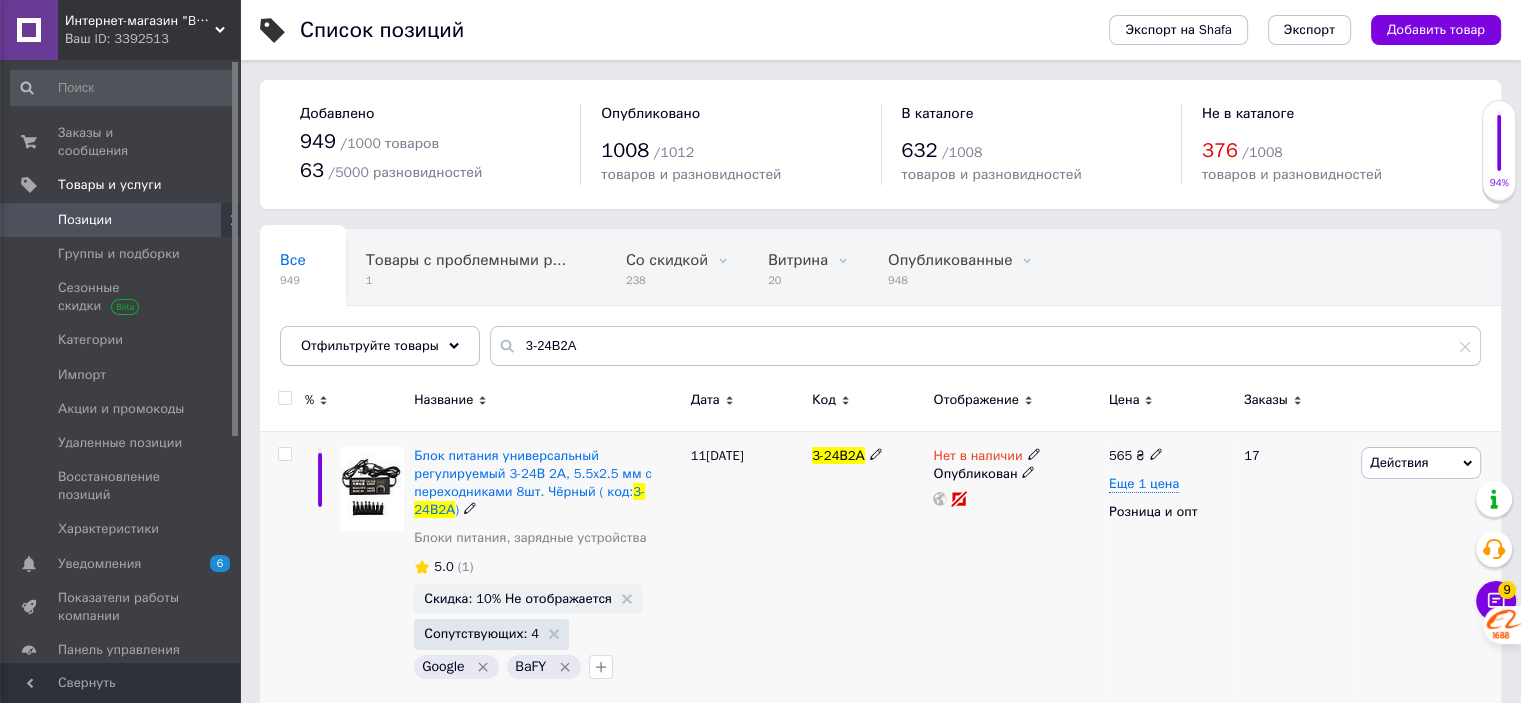 click 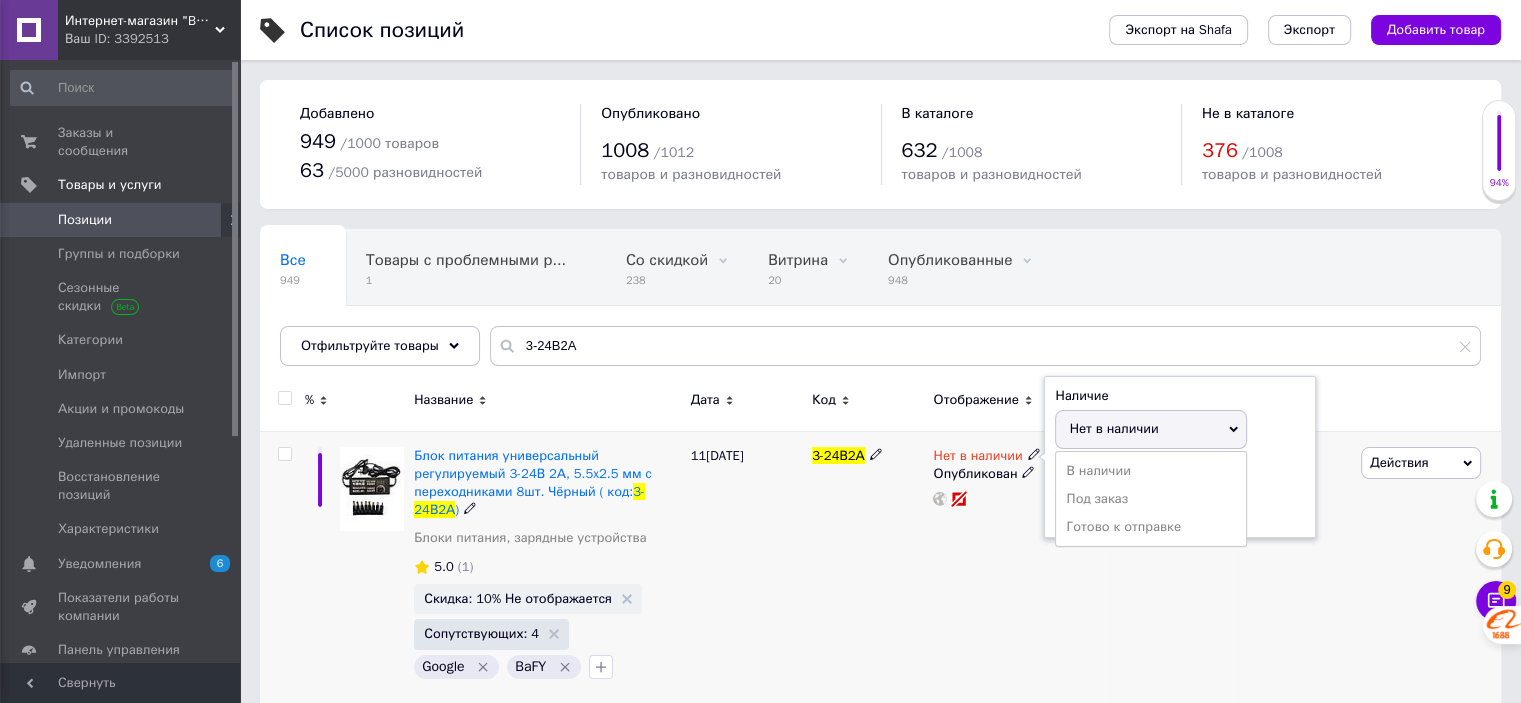 drag, startPoint x: 1136, startPoint y: 525, endPoint x: 1132, endPoint y: 515, distance: 10.770329 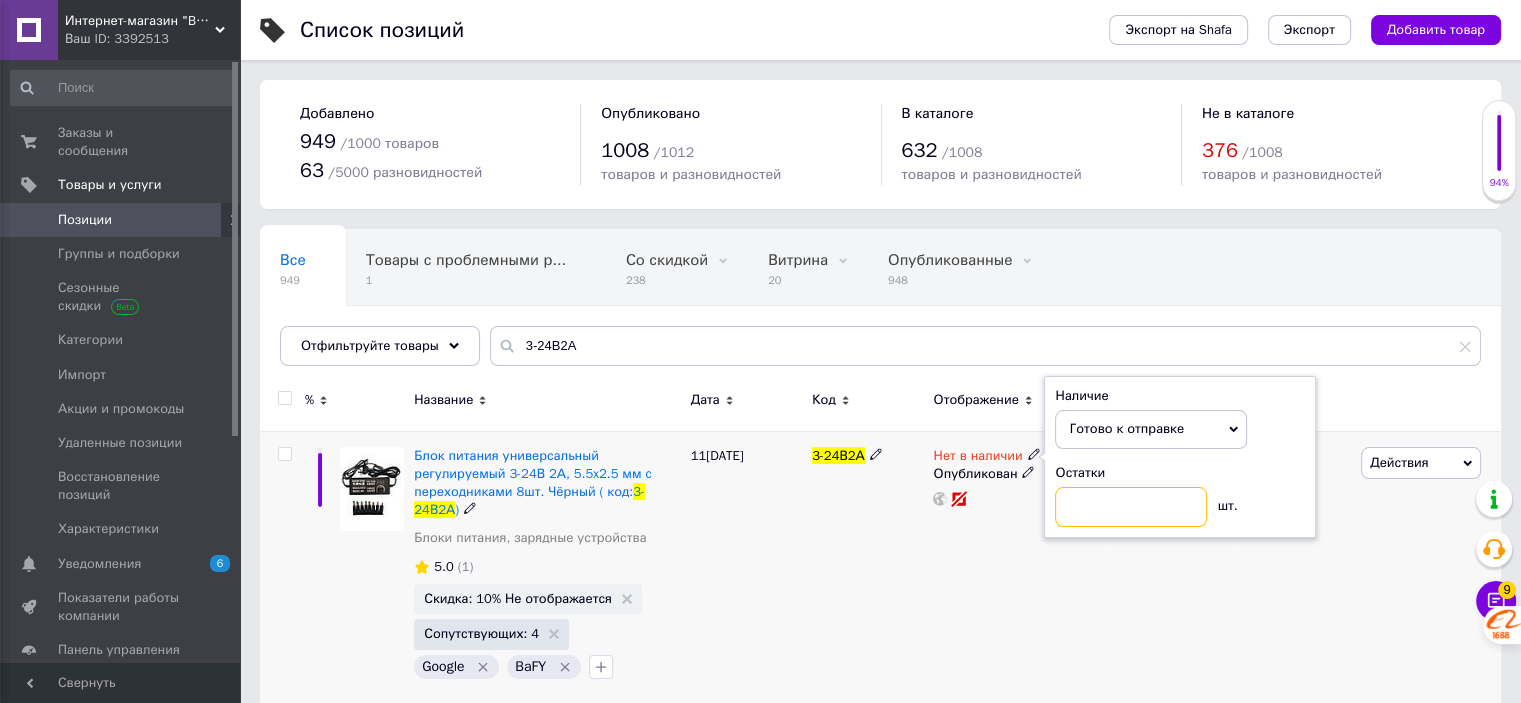 click at bounding box center [1131, 507] 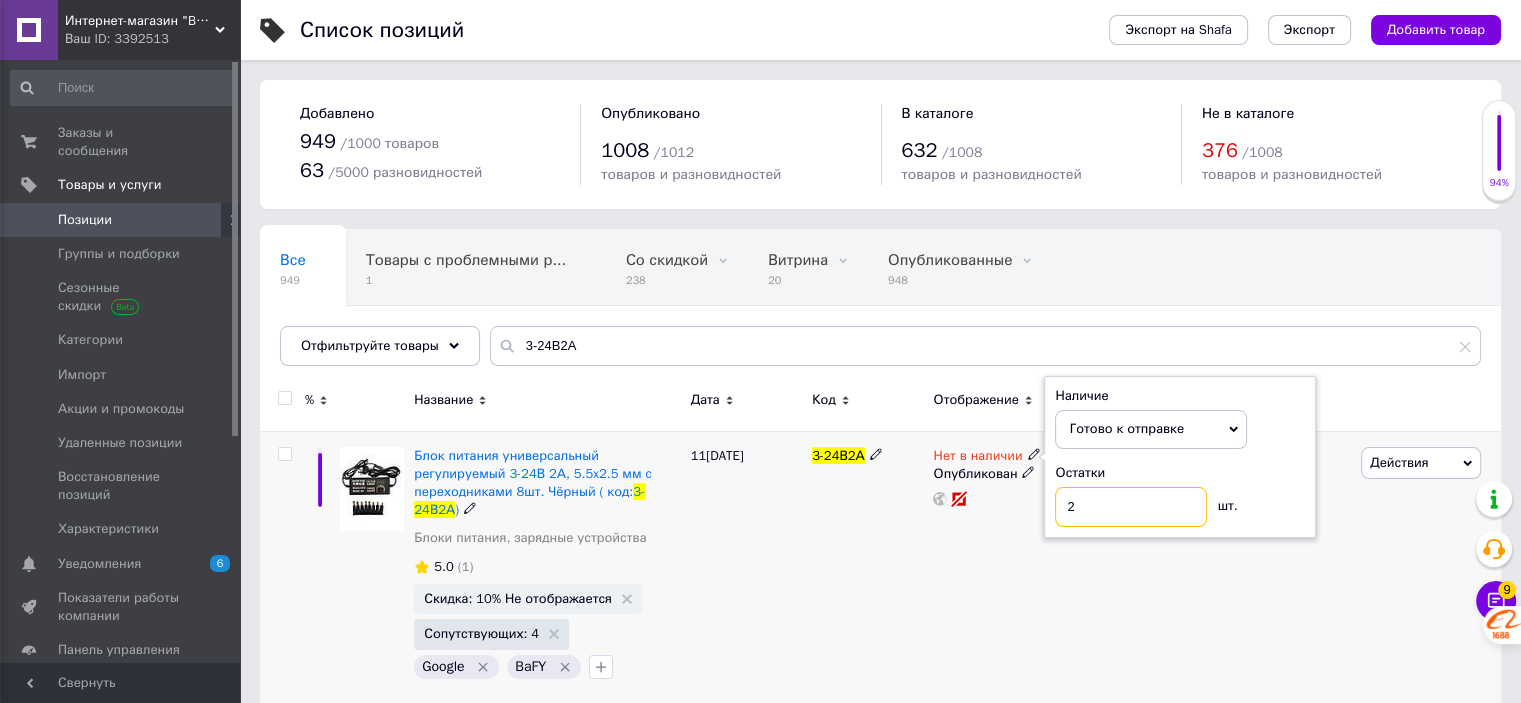 type on "20" 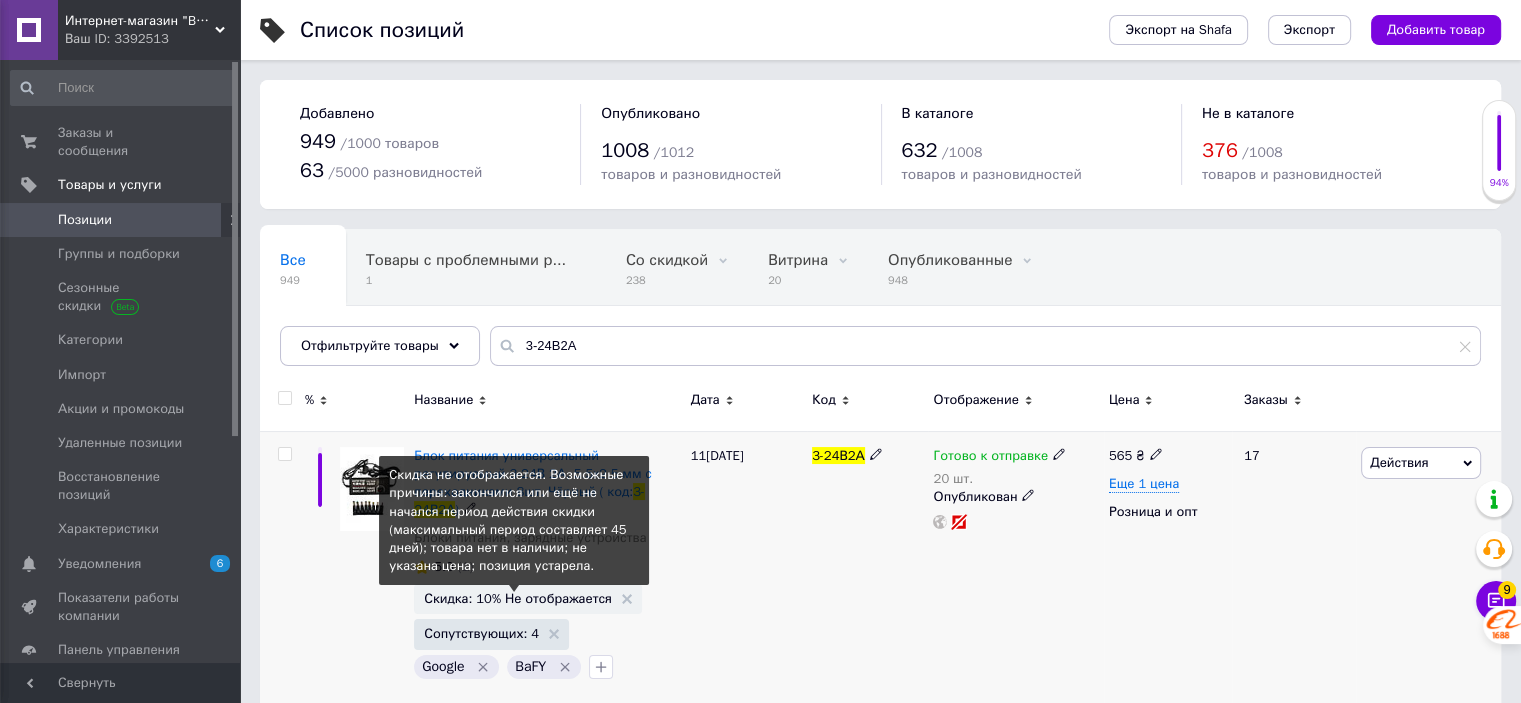 click on "Скидка: 10% Не отображается" at bounding box center (518, 598) 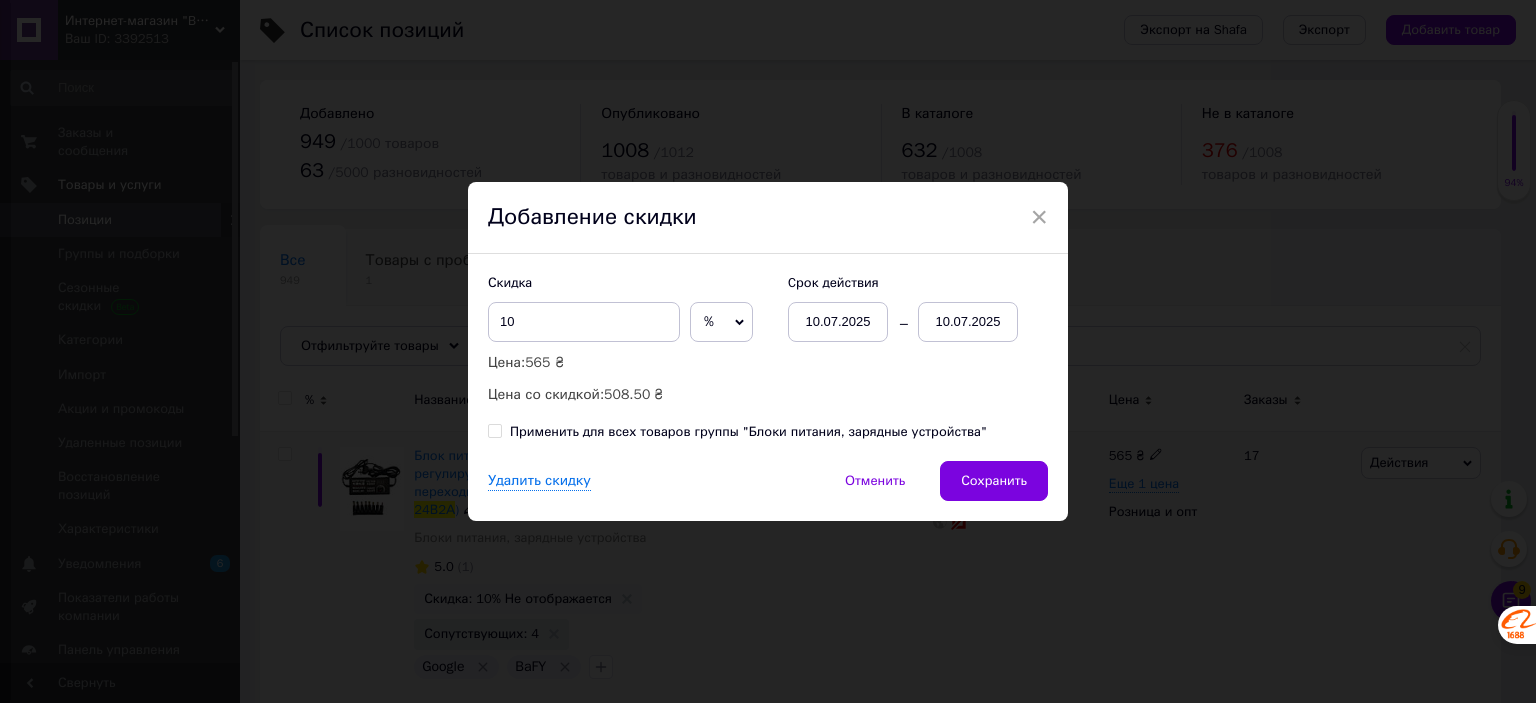 click on "10.07.2025" at bounding box center [968, 322] 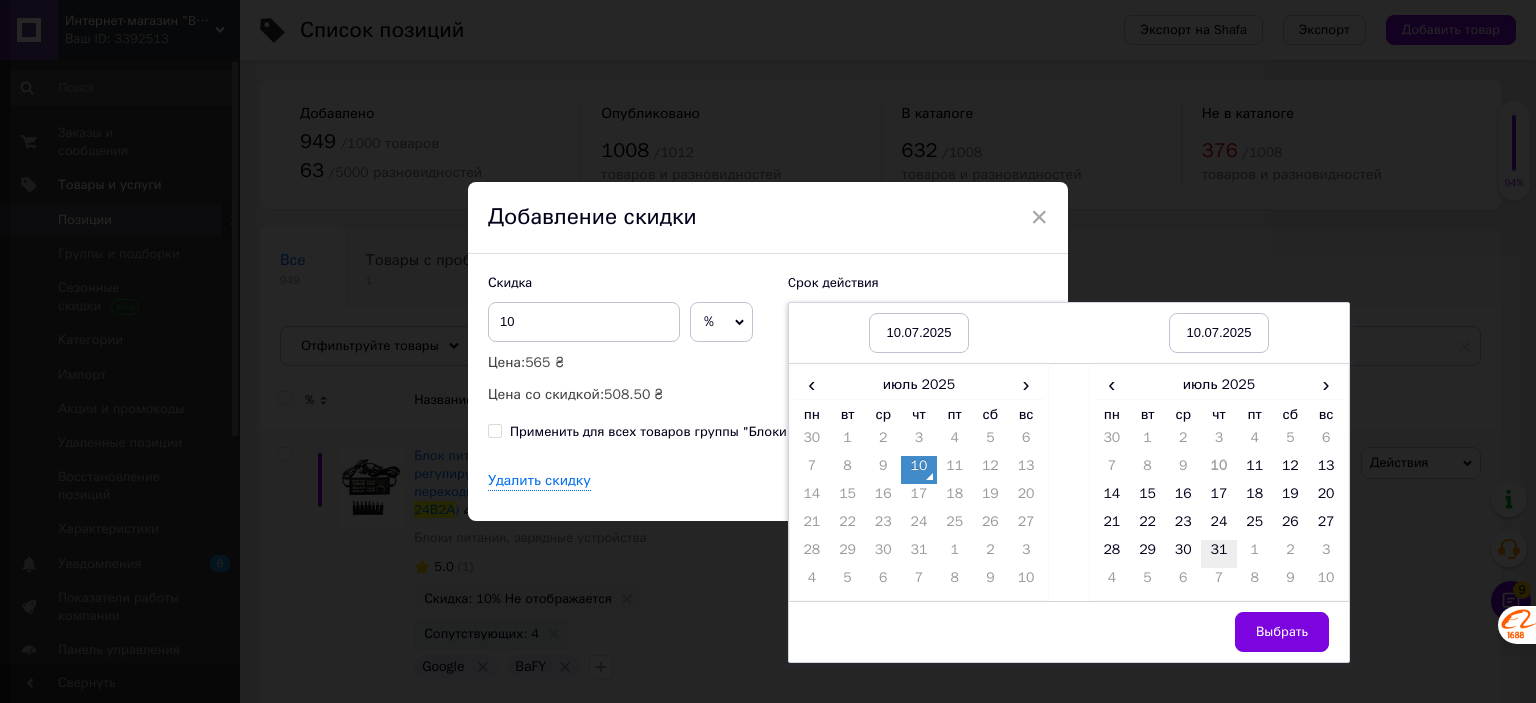 click on "31" at bounding box center [1219, 554] 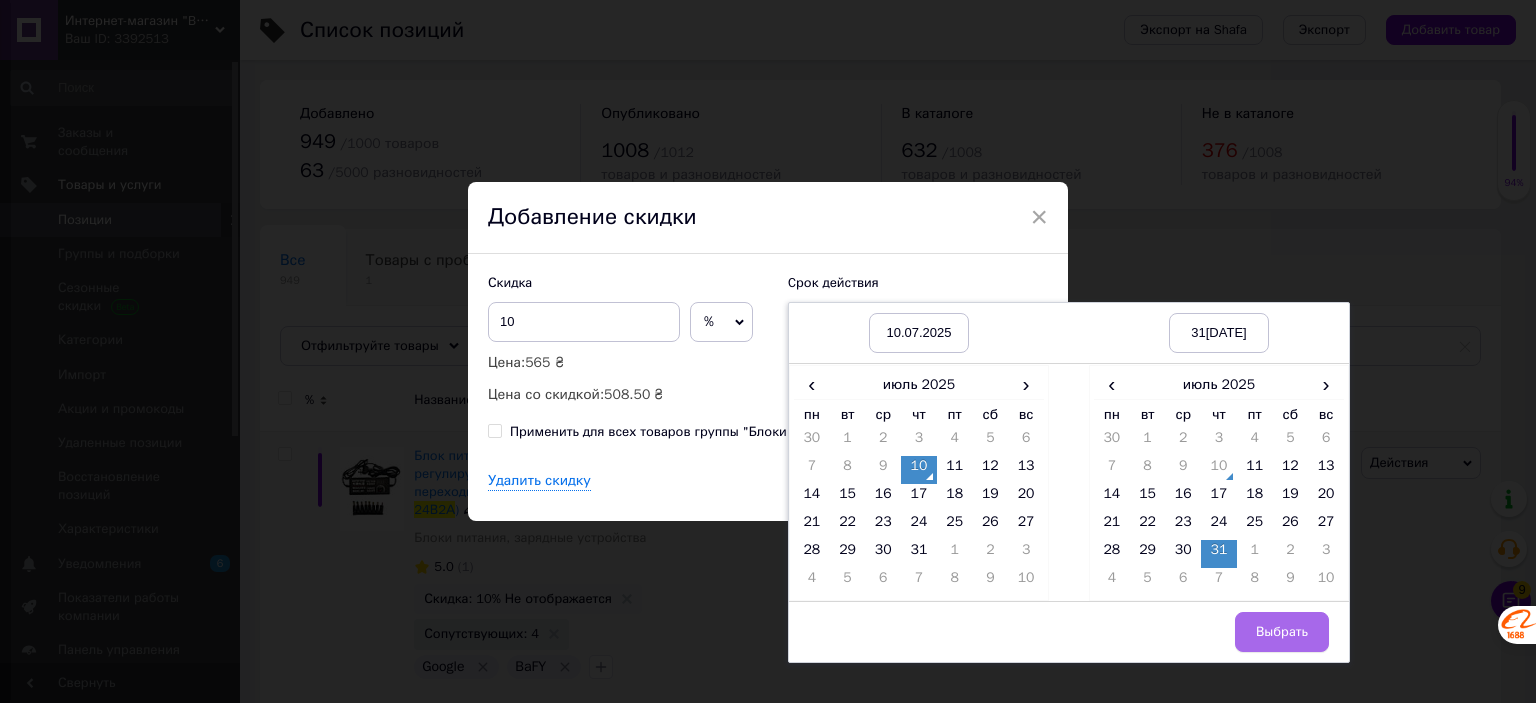click on "Выбрать" at bounding box center [1282, 632] 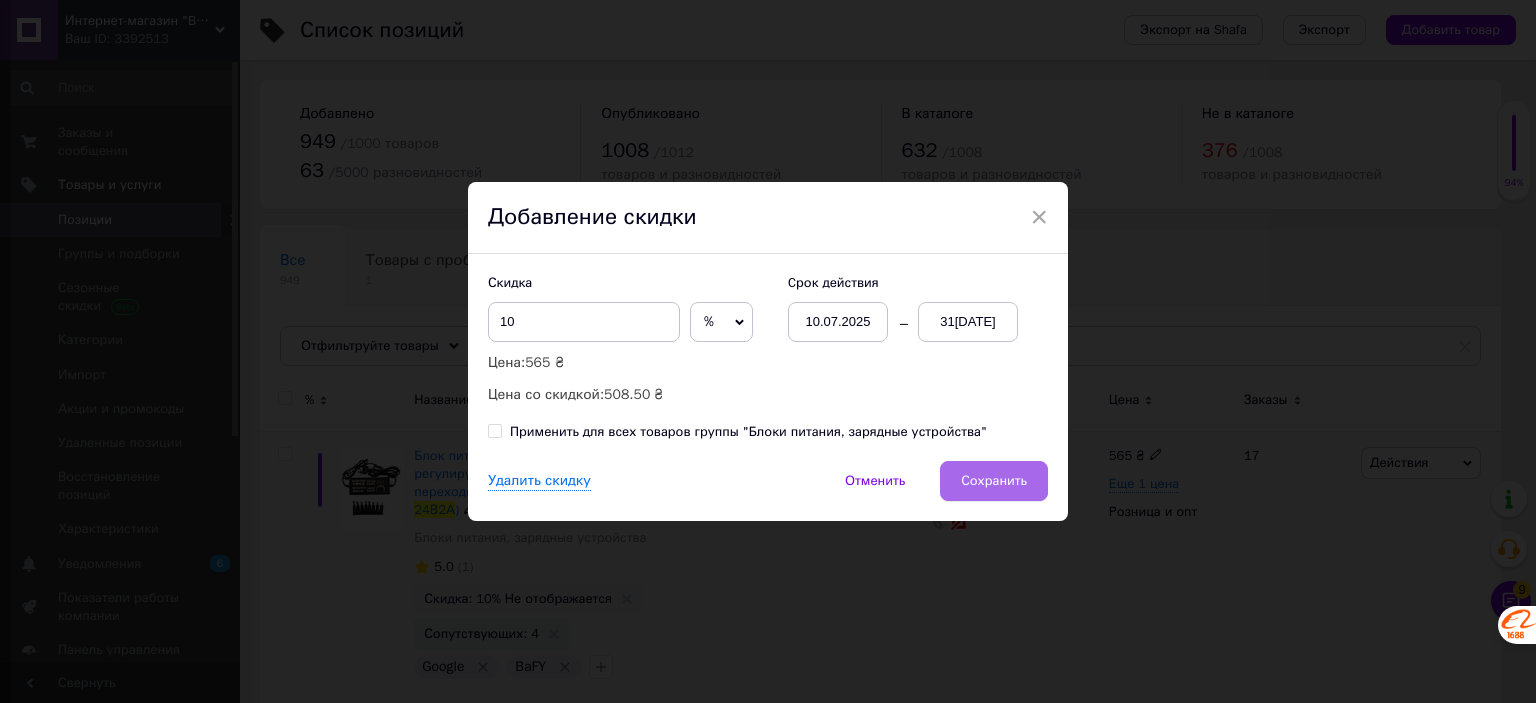 click on "Сохранить" at bounding box center [994, 481] 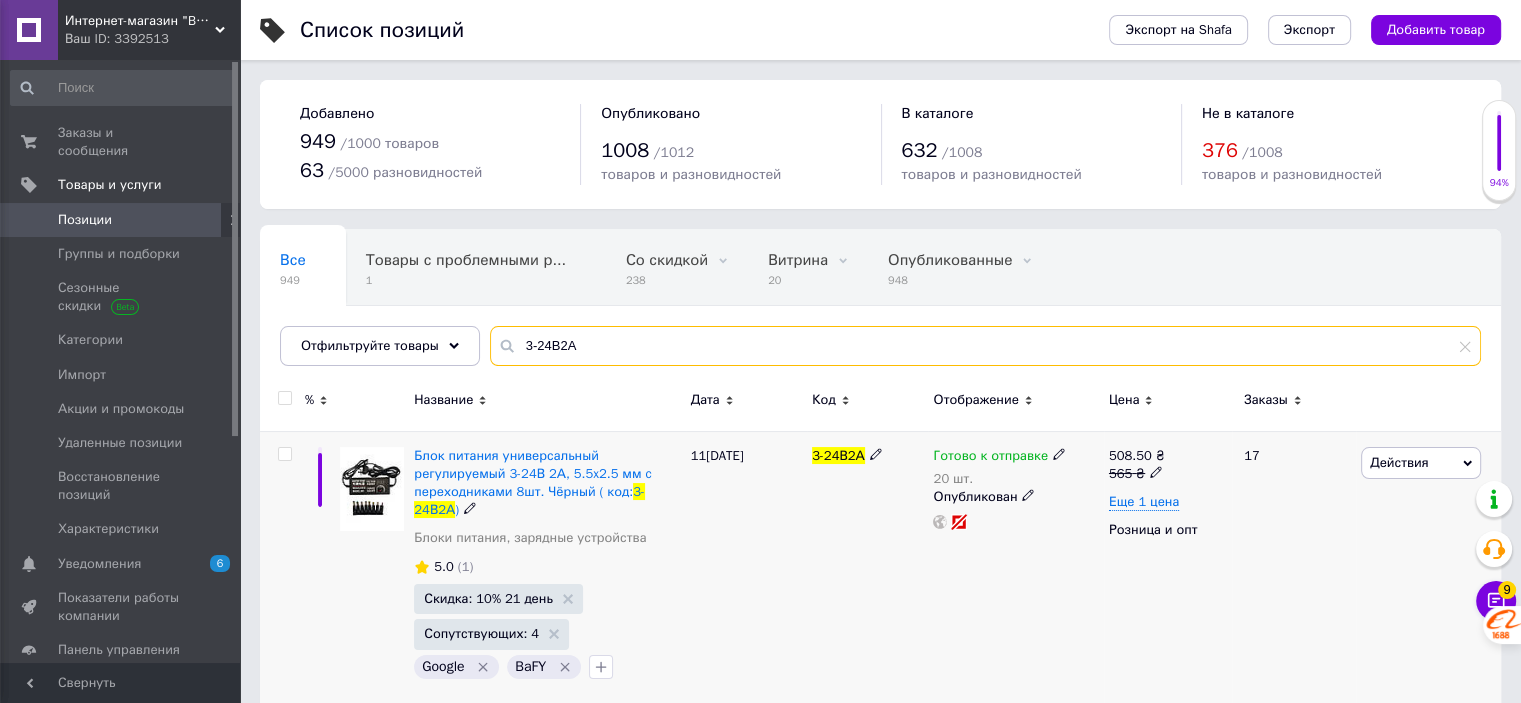 drag, startPoint x: 634, startPoint y: 349, endPoint x: 442, endPoint y: 322, distance: 193.88914 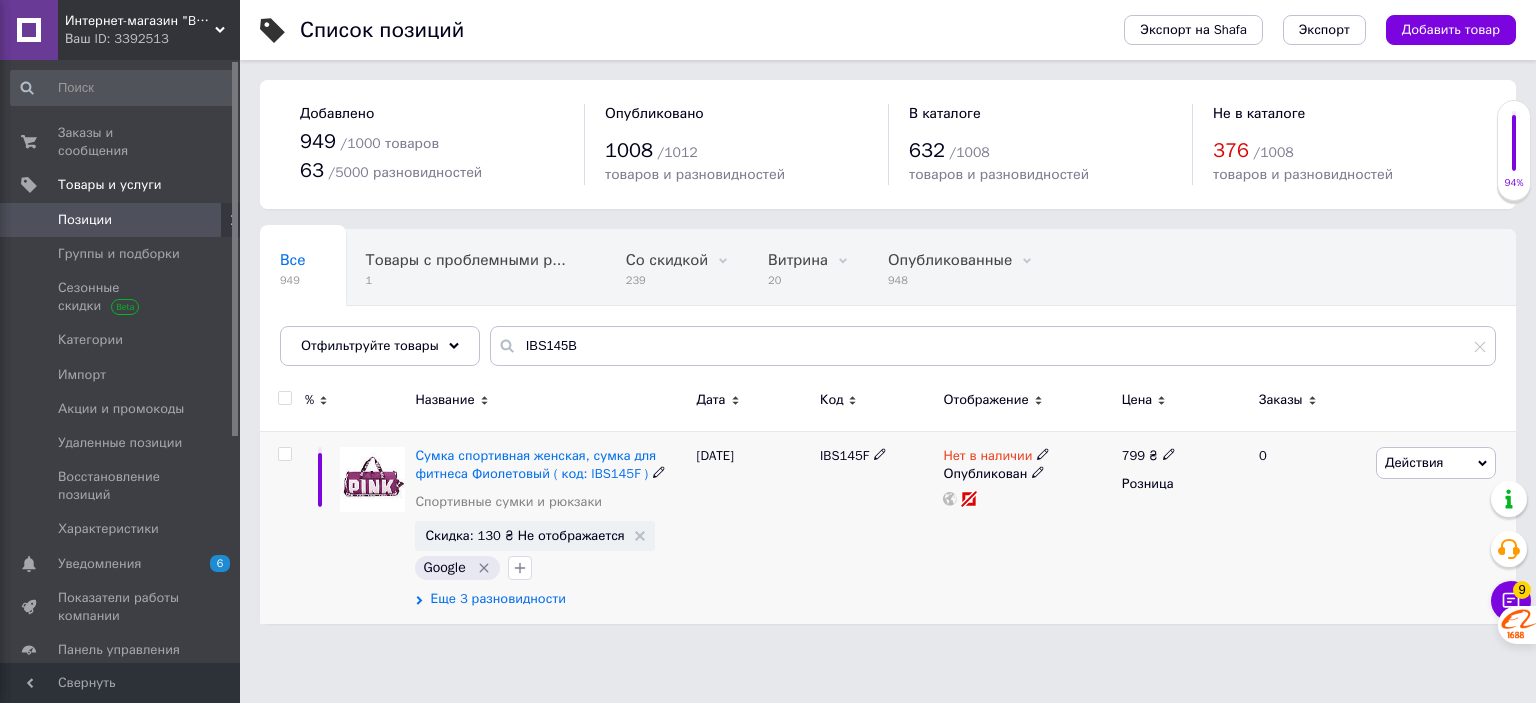 click on "Еще 3 разновидности" at bounding box center (497, 599) 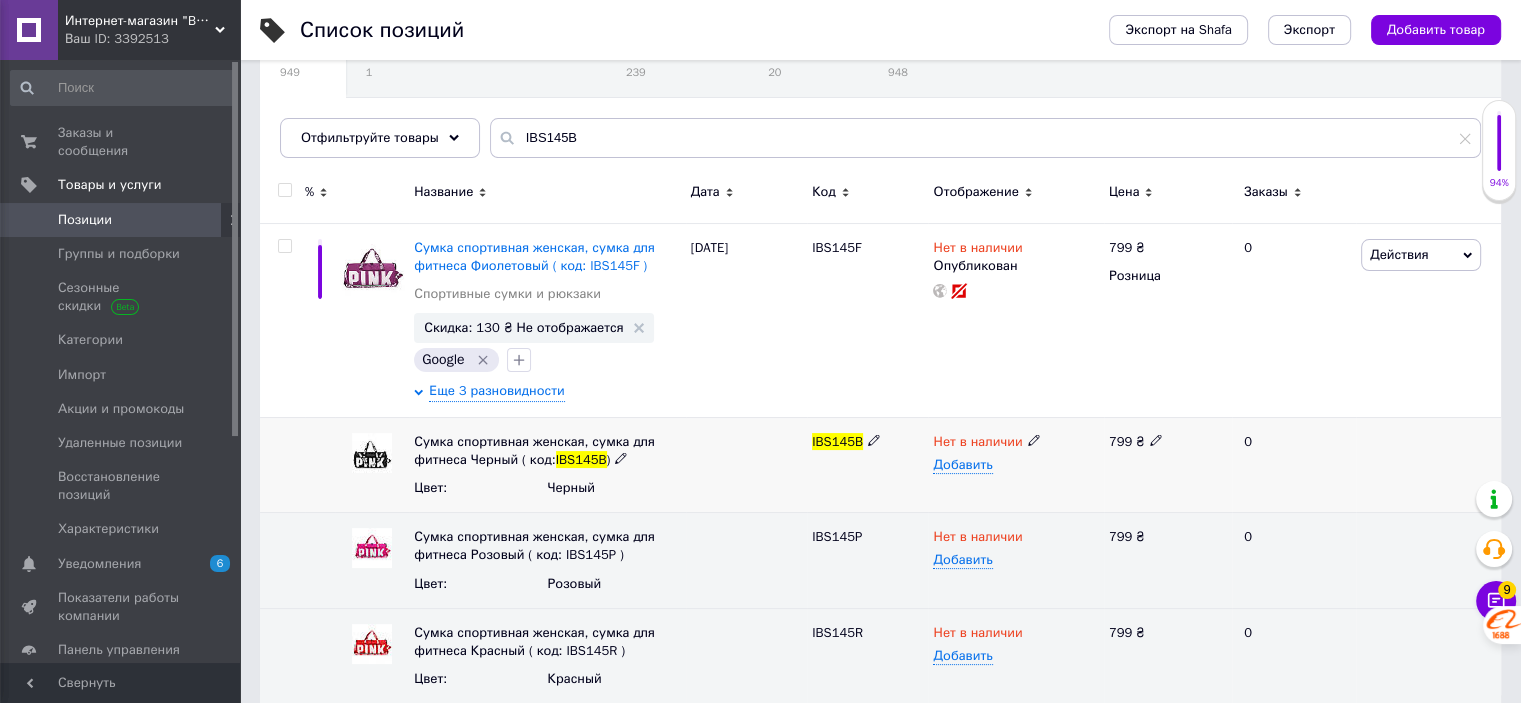 scroll, scrollTop: 226, scrollLeft: 0, axis: vertical 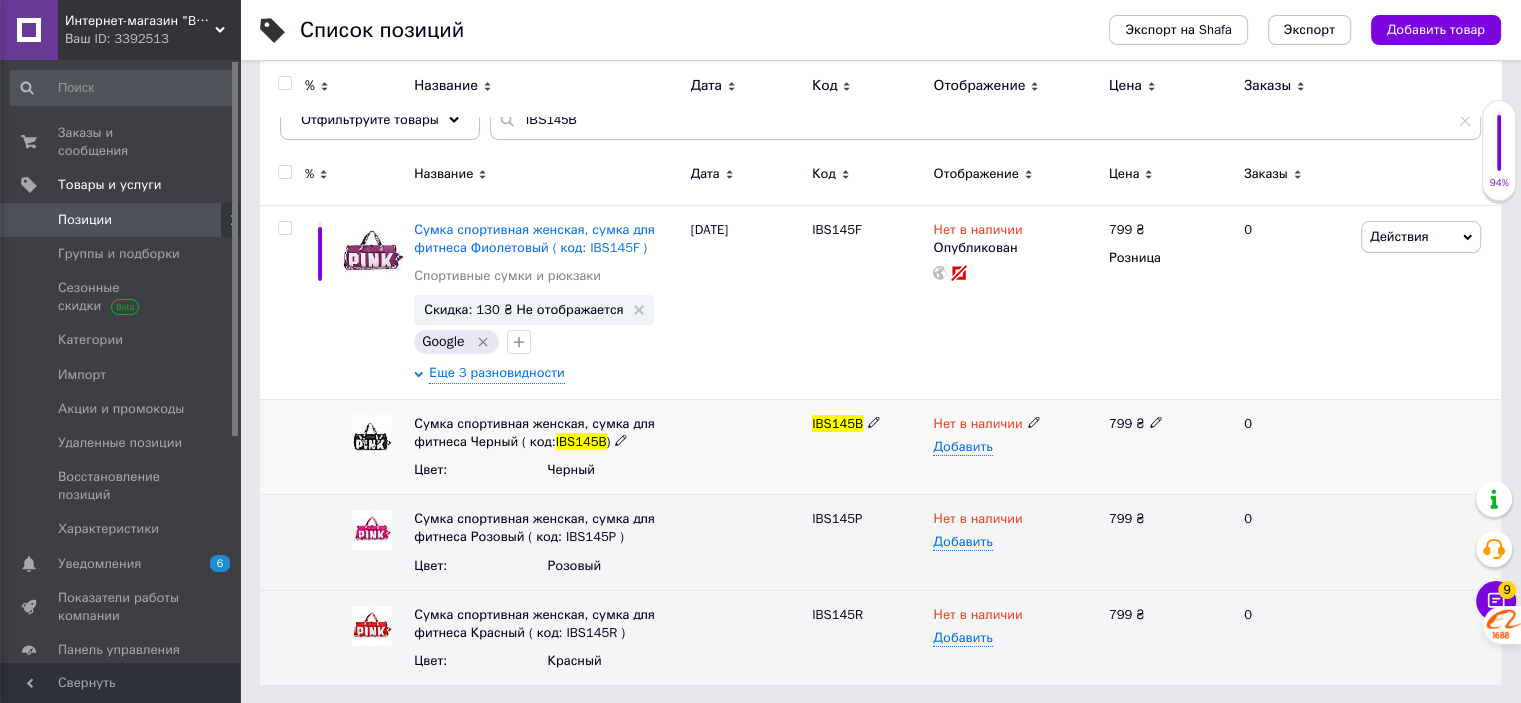 click 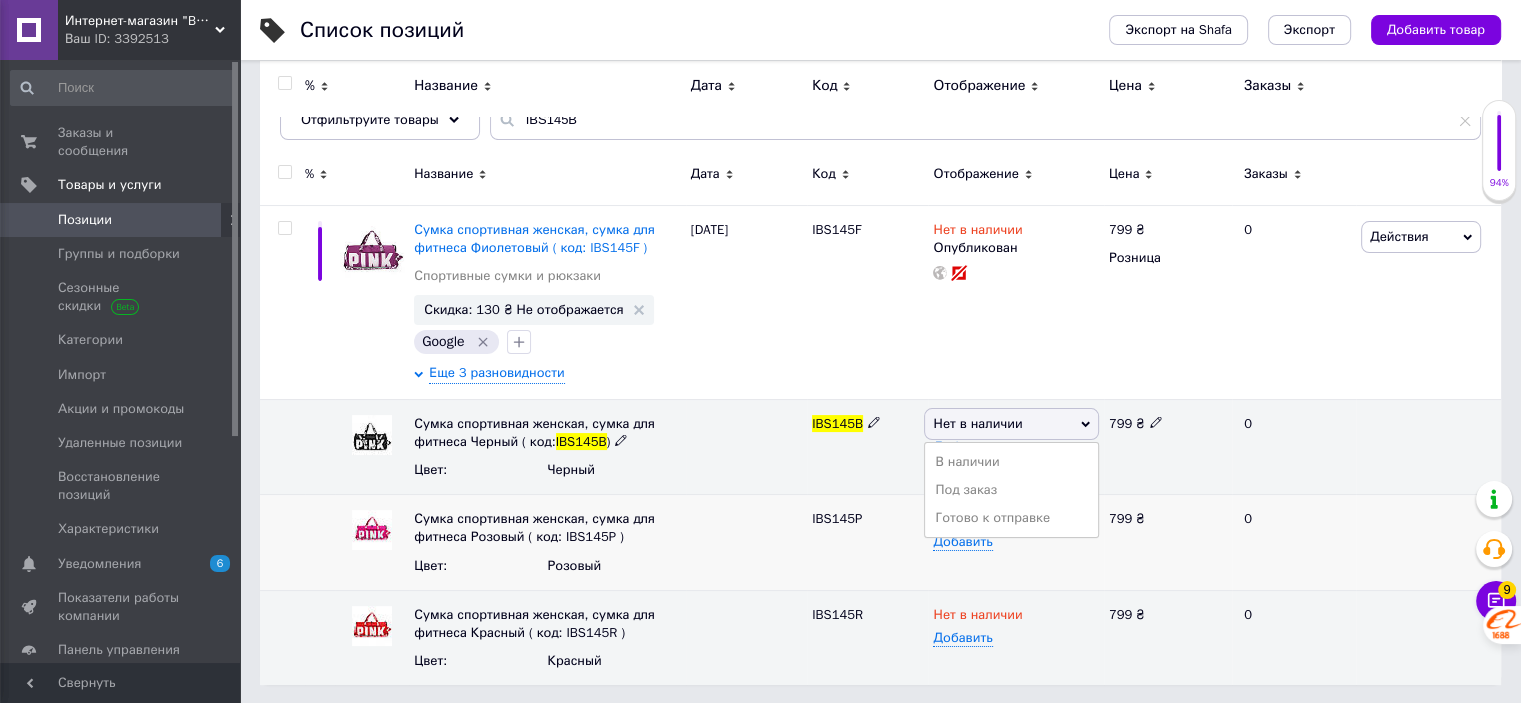 click on "Готово к отправке" at bounding box center (1011, 518) 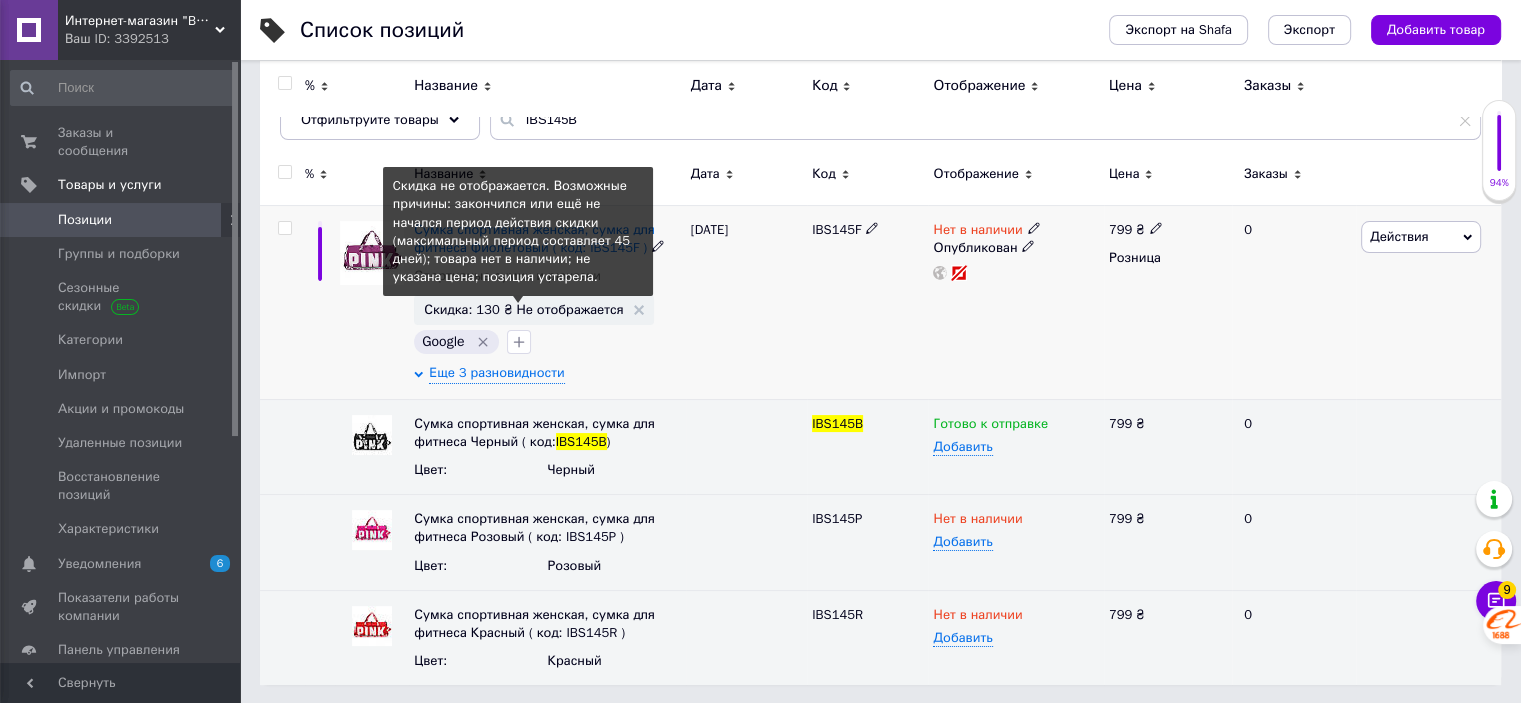 click on "Скидка: 130 ₴ Не отображается" at bounding box center (523, 309) 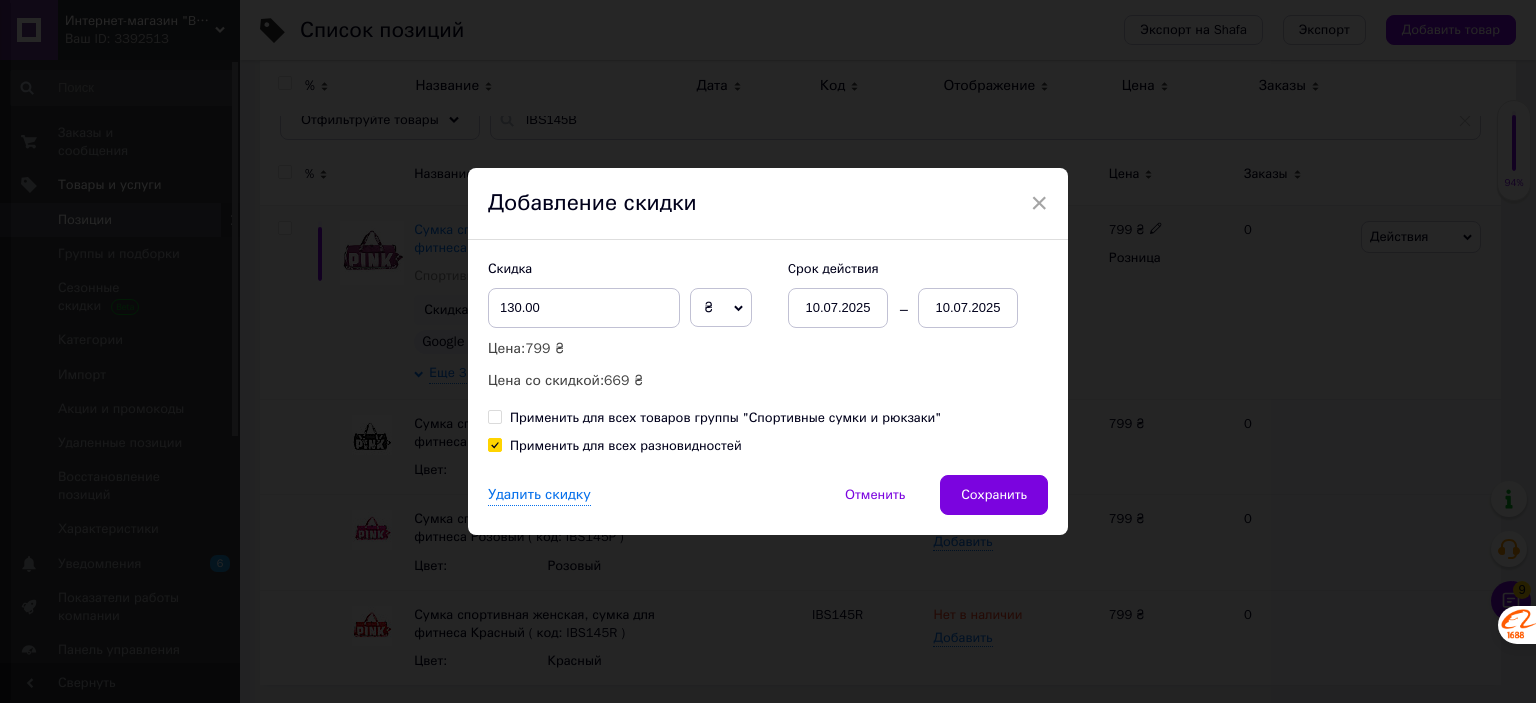 click on "10.07.2025" at bounding box center (968, 308) 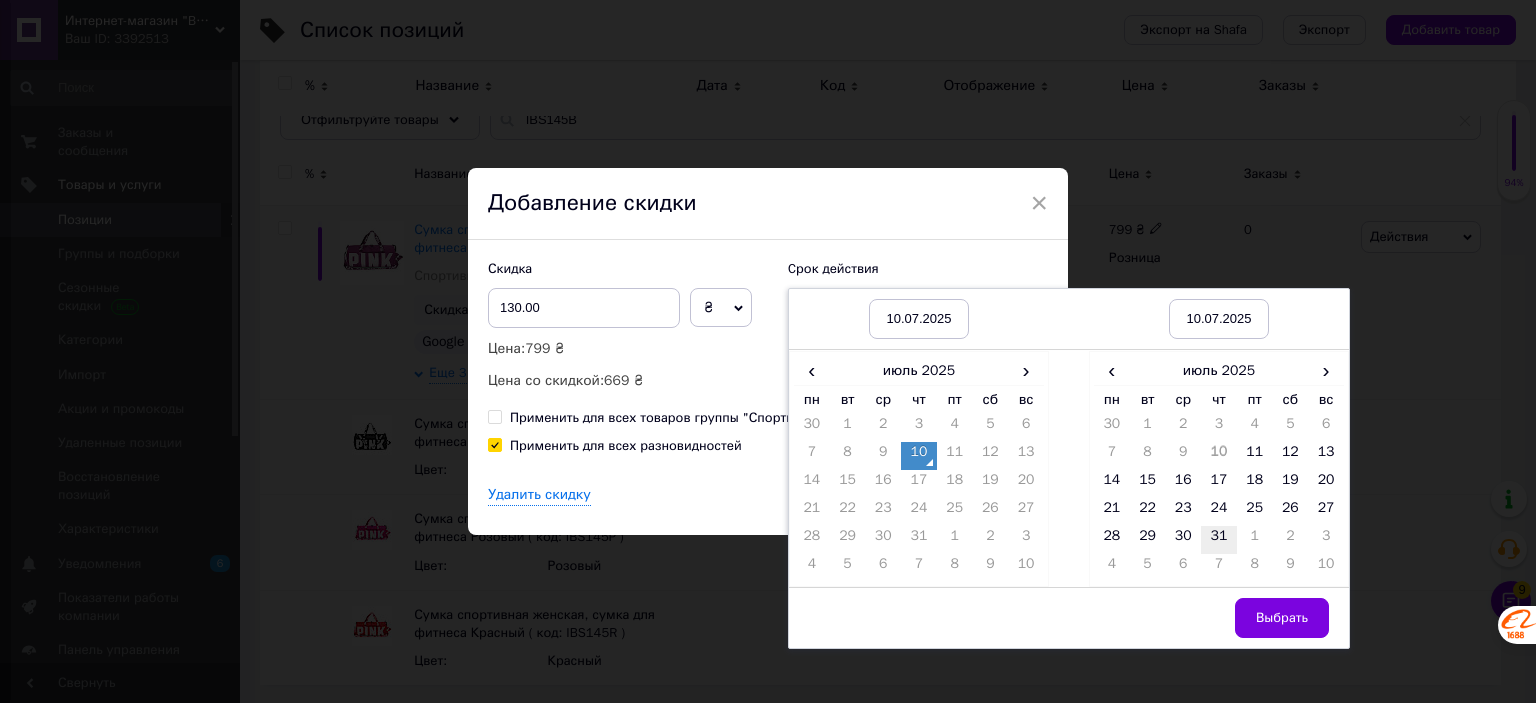 click on "31" at bounding box center (1219, 540) 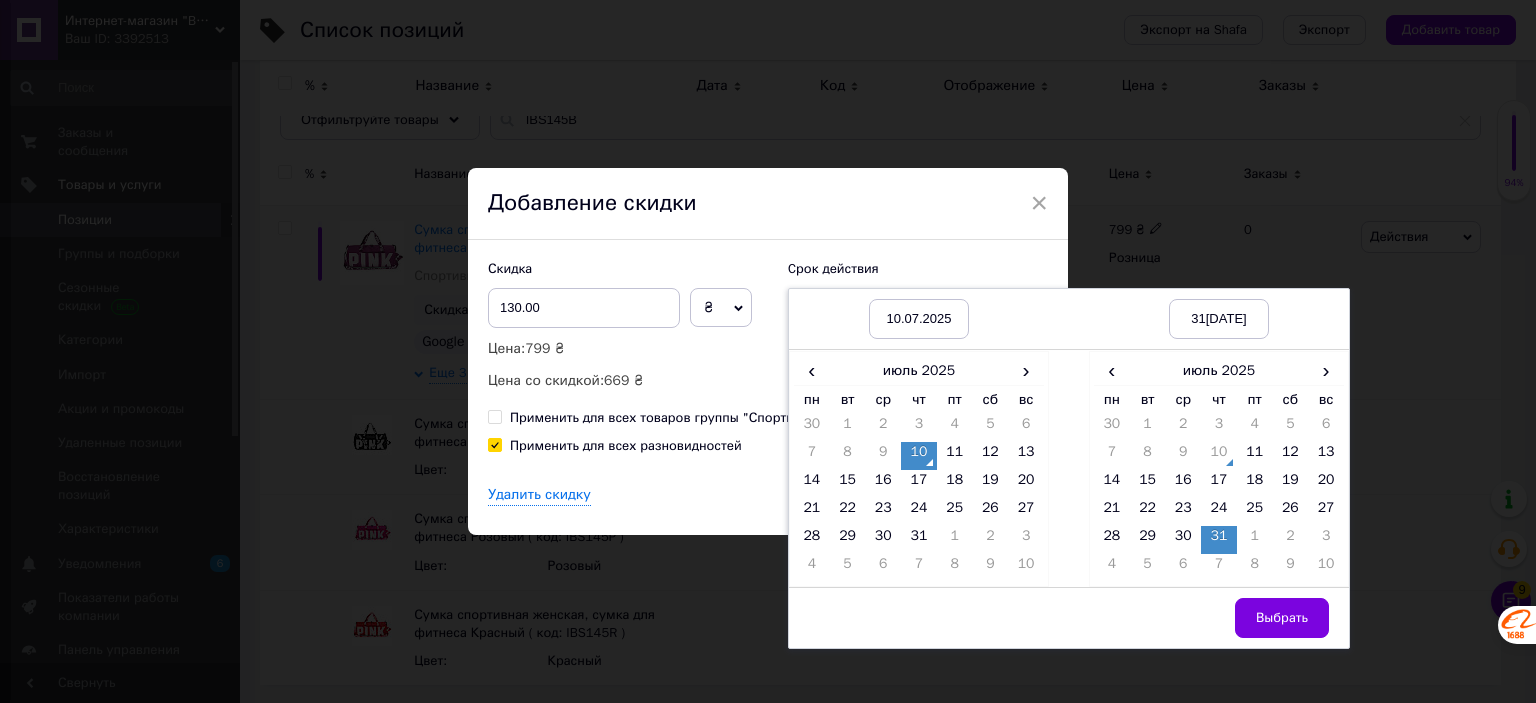 click on "Выбрать" at bounding box center [1282, 618] 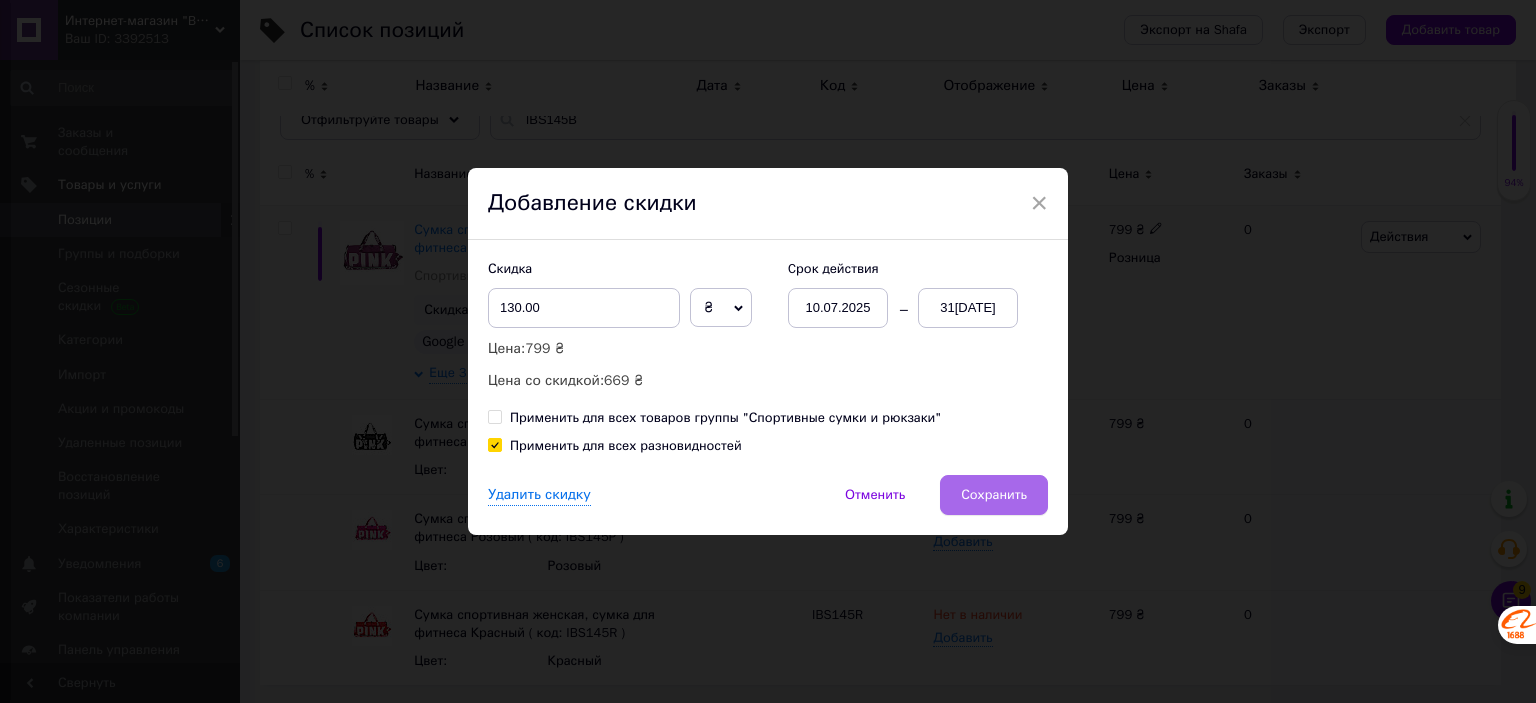 click on "Сохранить" at bounding box center (994, 495) 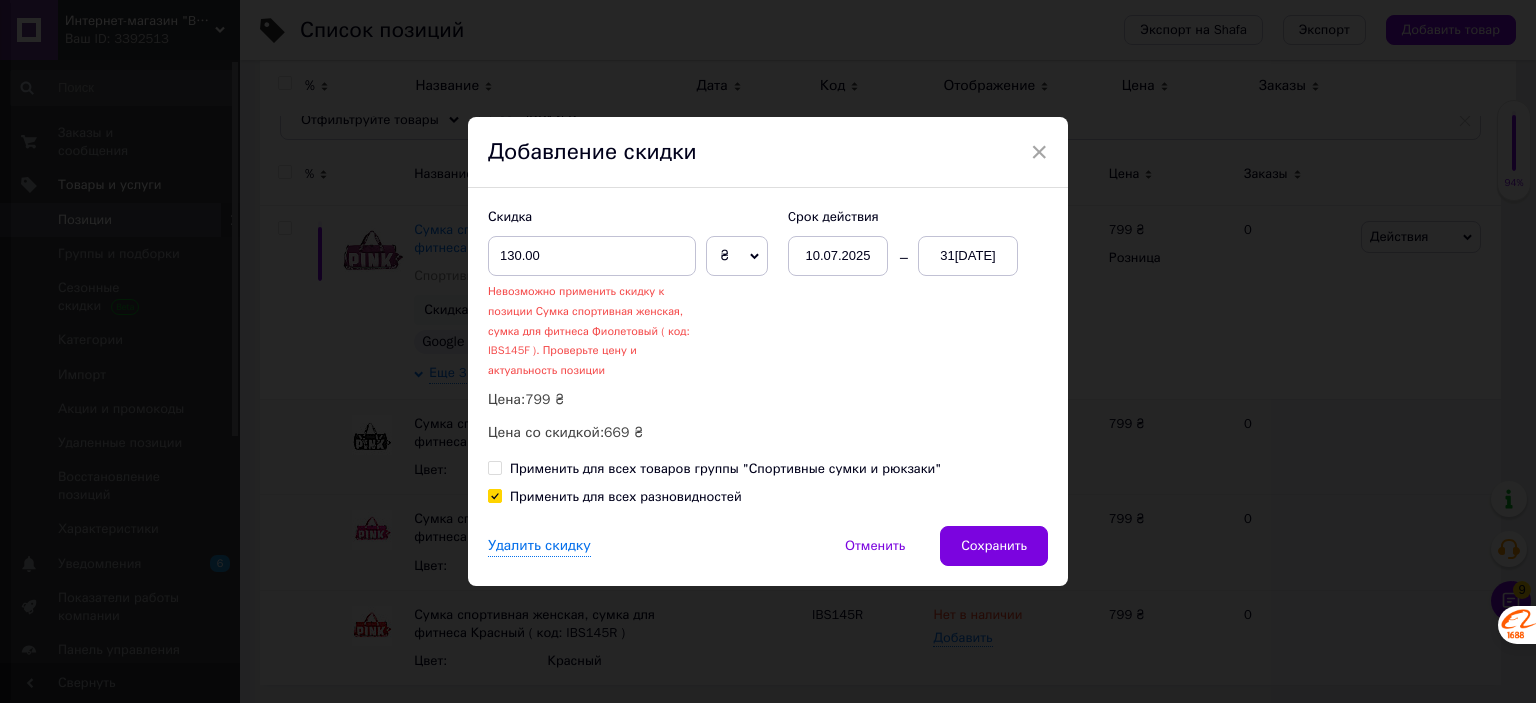 click on "Тут доступен кэшбэк Вернём  до 1.30%  от суммы заказа Активировать кэшбэк" at bounding box center (760, 745) 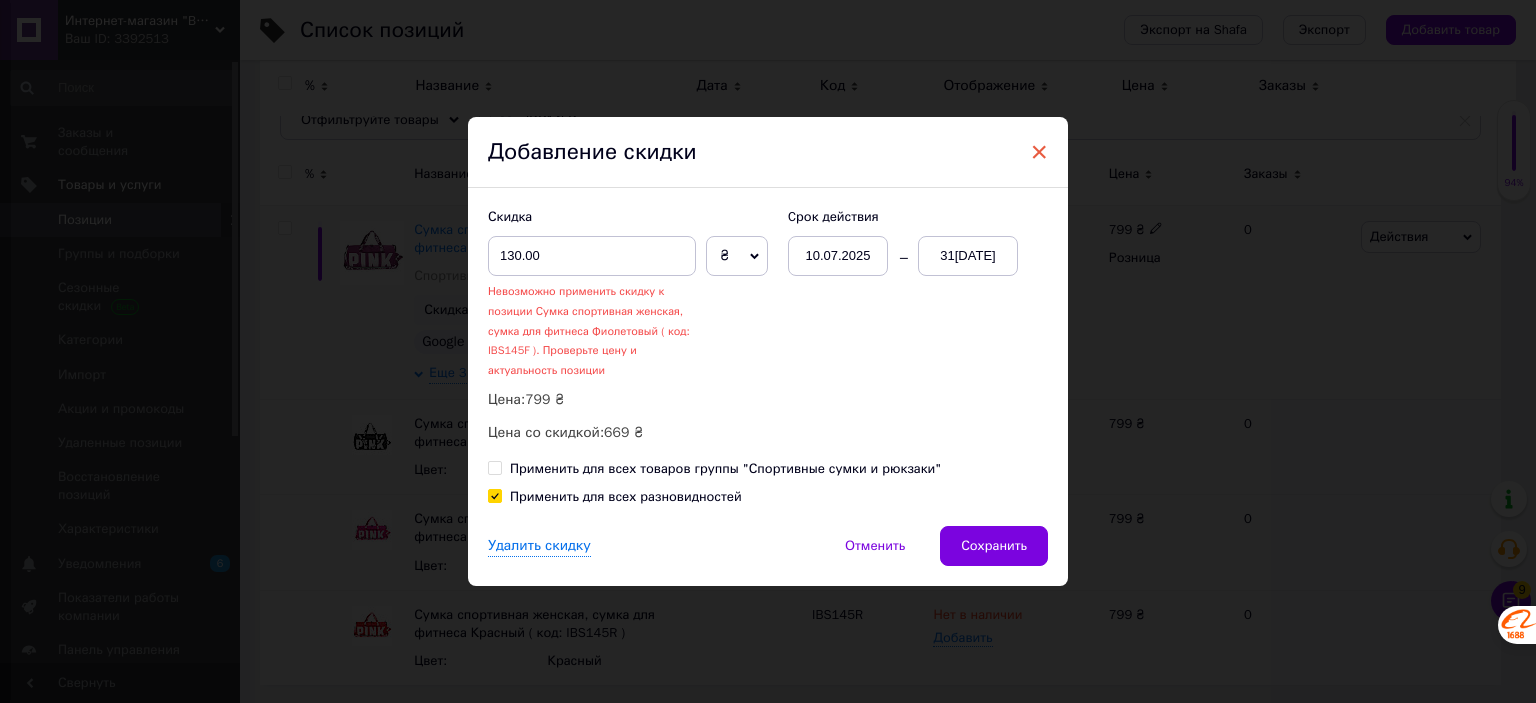click on "×" at bounding box center (1039, 152) 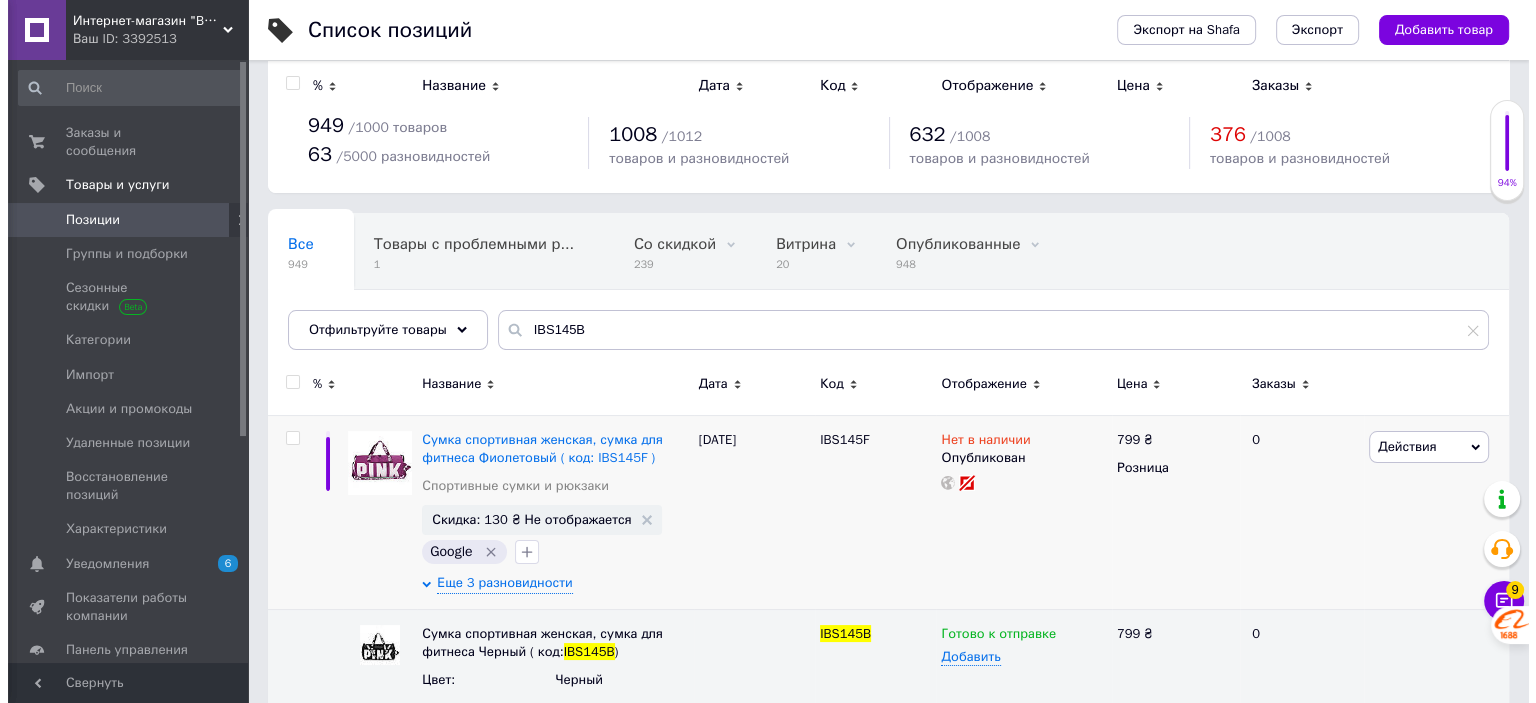 scroll, scrollTop: 0, scrollLeft: 0, axis: both 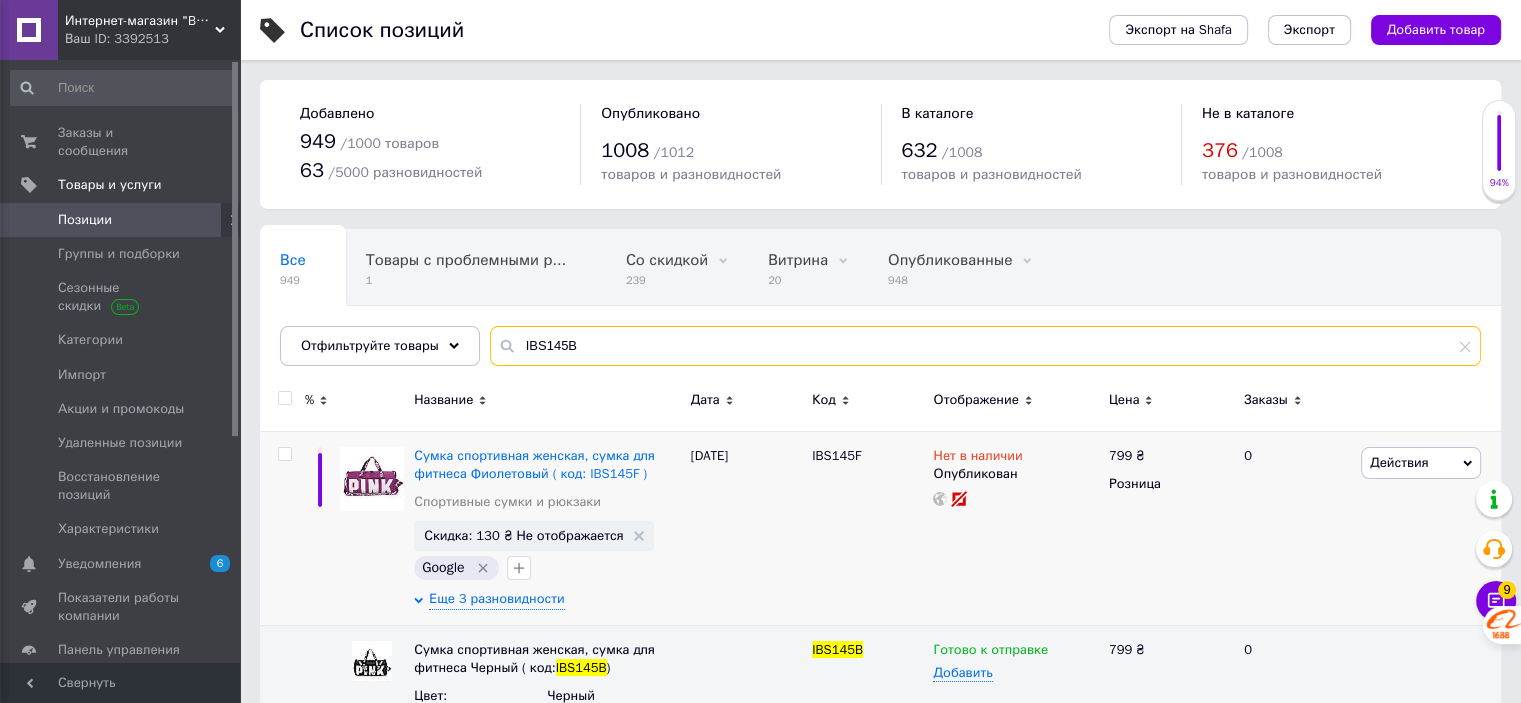drag, startPoint x: 586, startPoint y: 347, endPoint x: 440, endPoint y: 306, distance: 151.64761 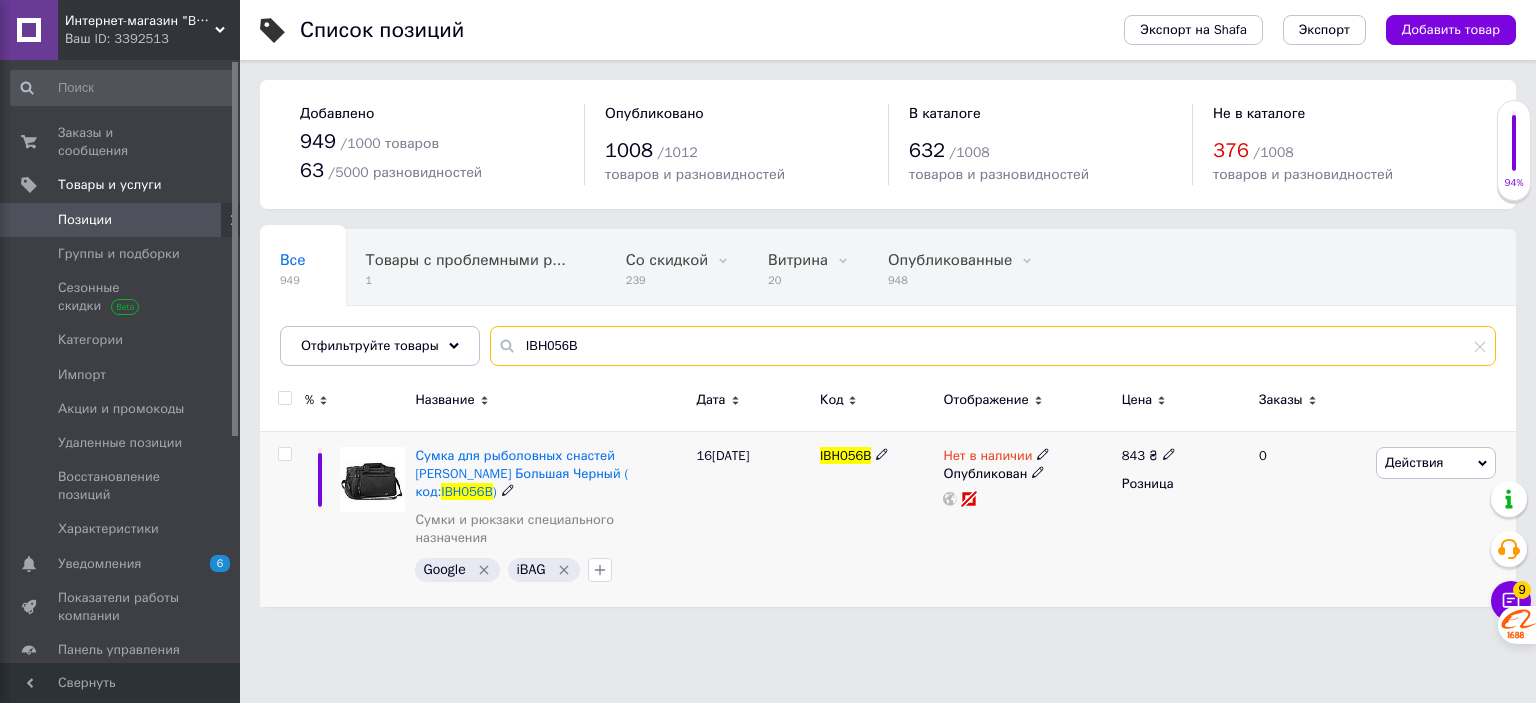 type on "IBH056B" 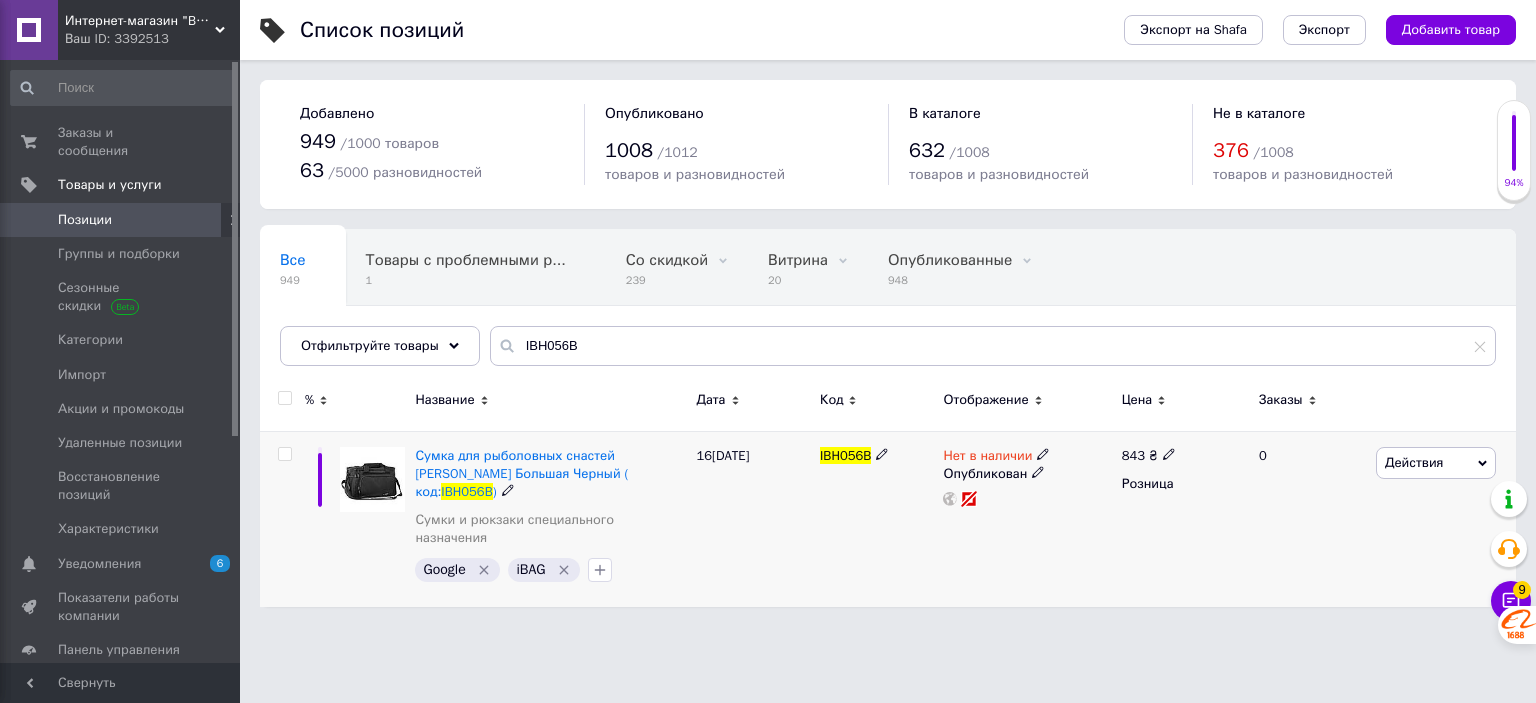 click 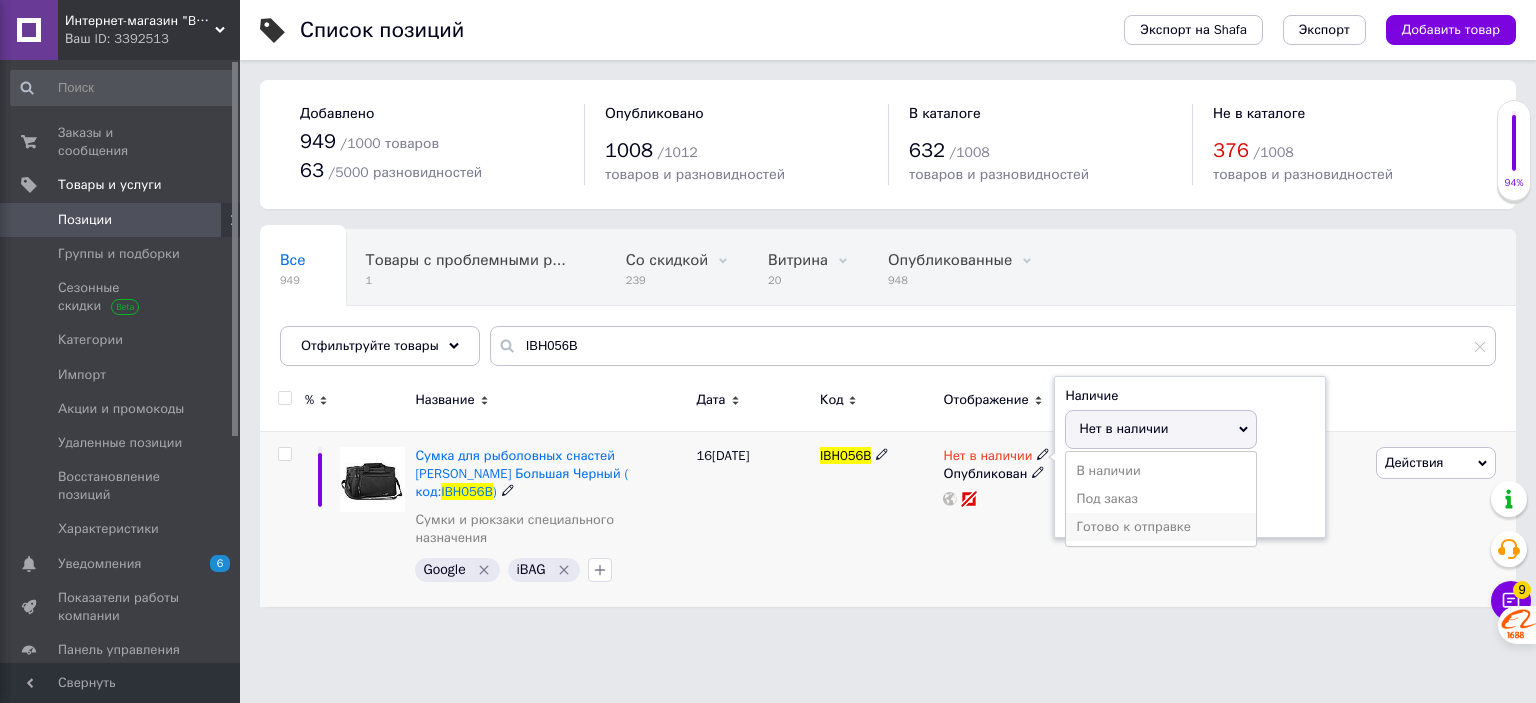 click on "Готово к отправке" at bounding box center [1161, 527] 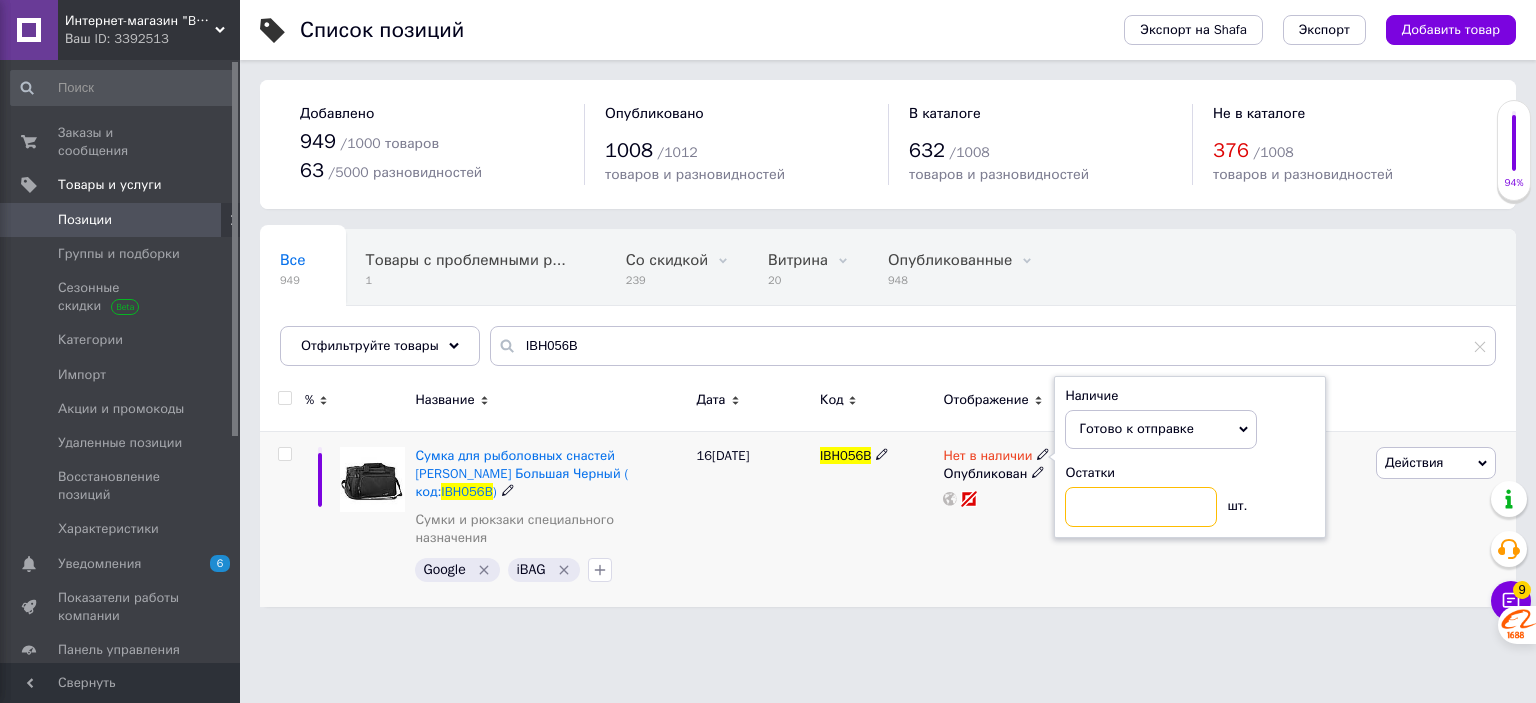 click at bounding box center [1141, 507] 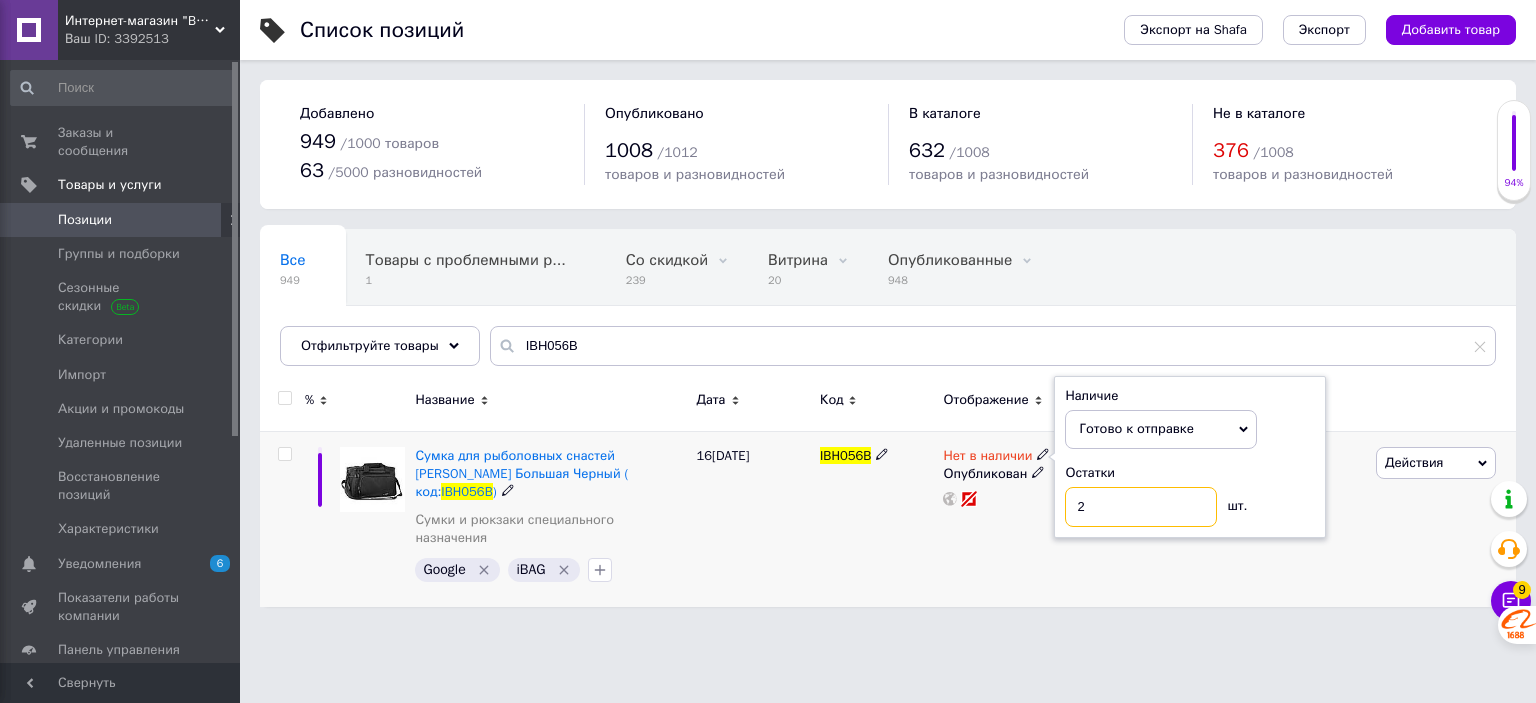 type on "20" 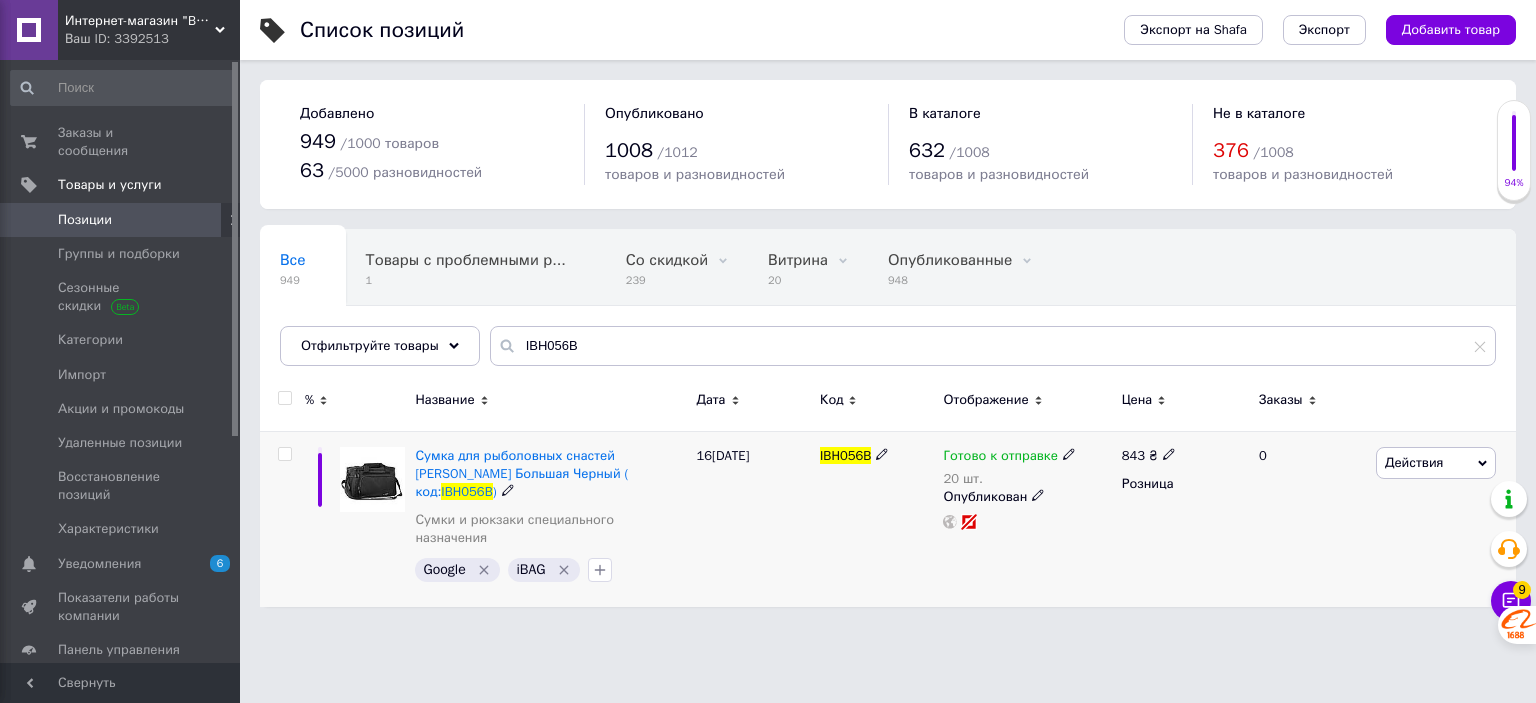 click on "Готово к отправке 20 шт. Опубликован" at bounding box center [1027, 518] 